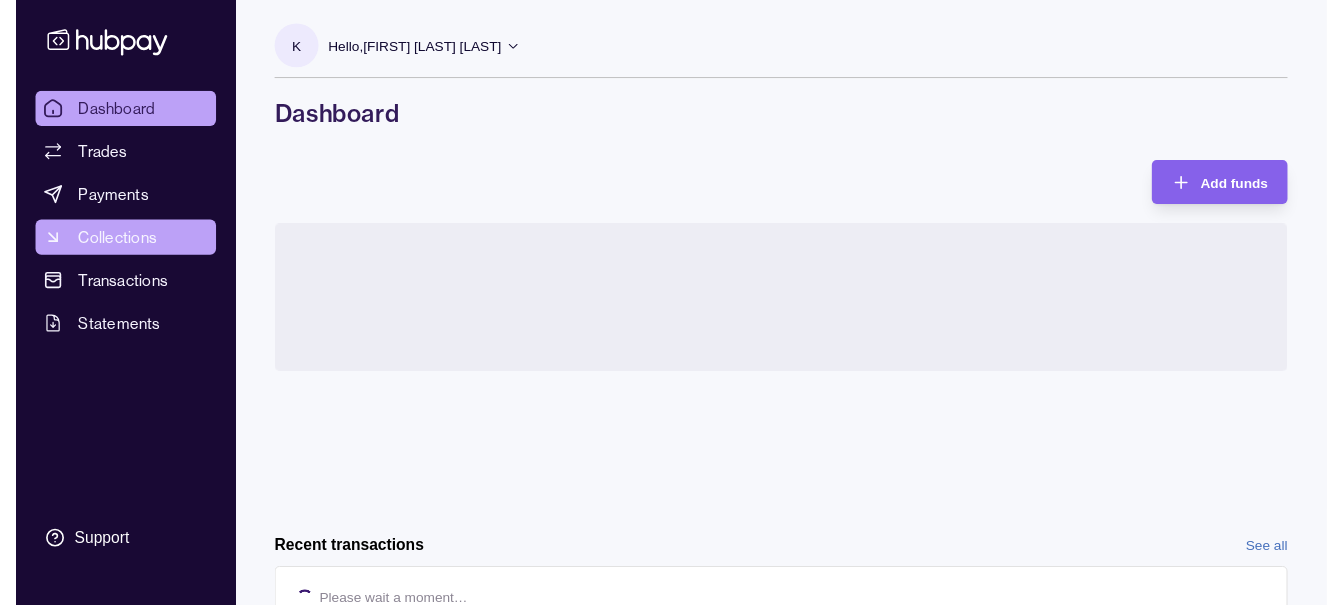 scroll, scrollTop: 0, scrollLeft: 0, axis: both 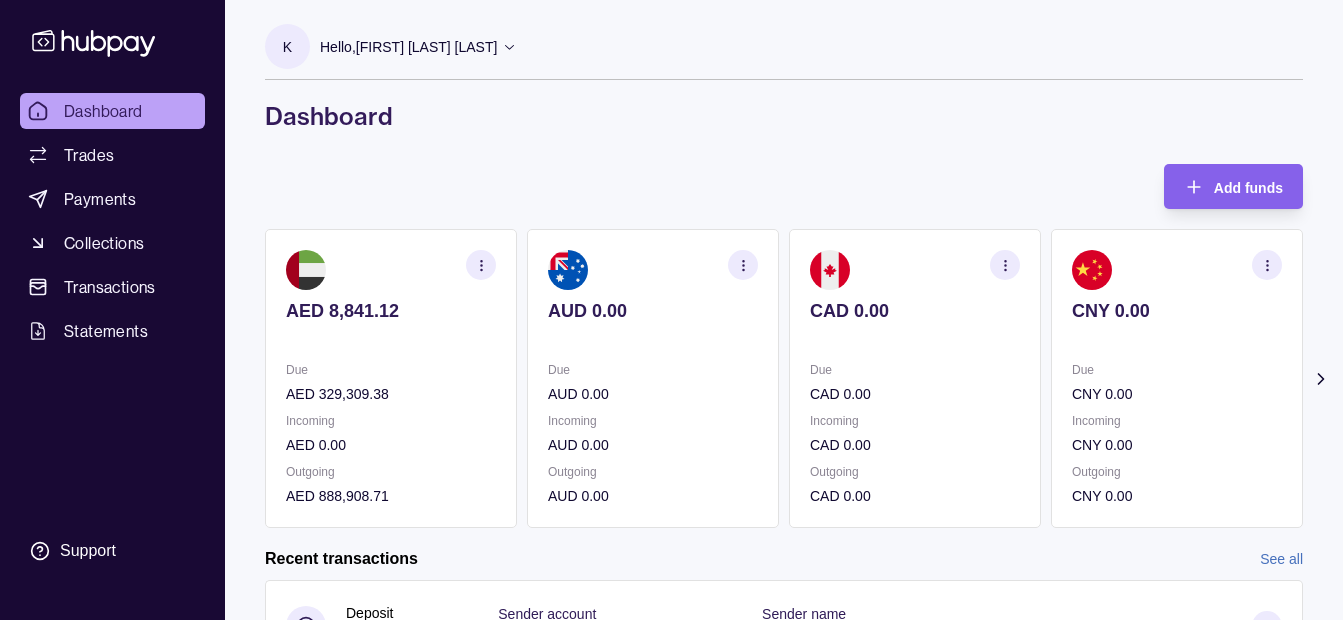 click 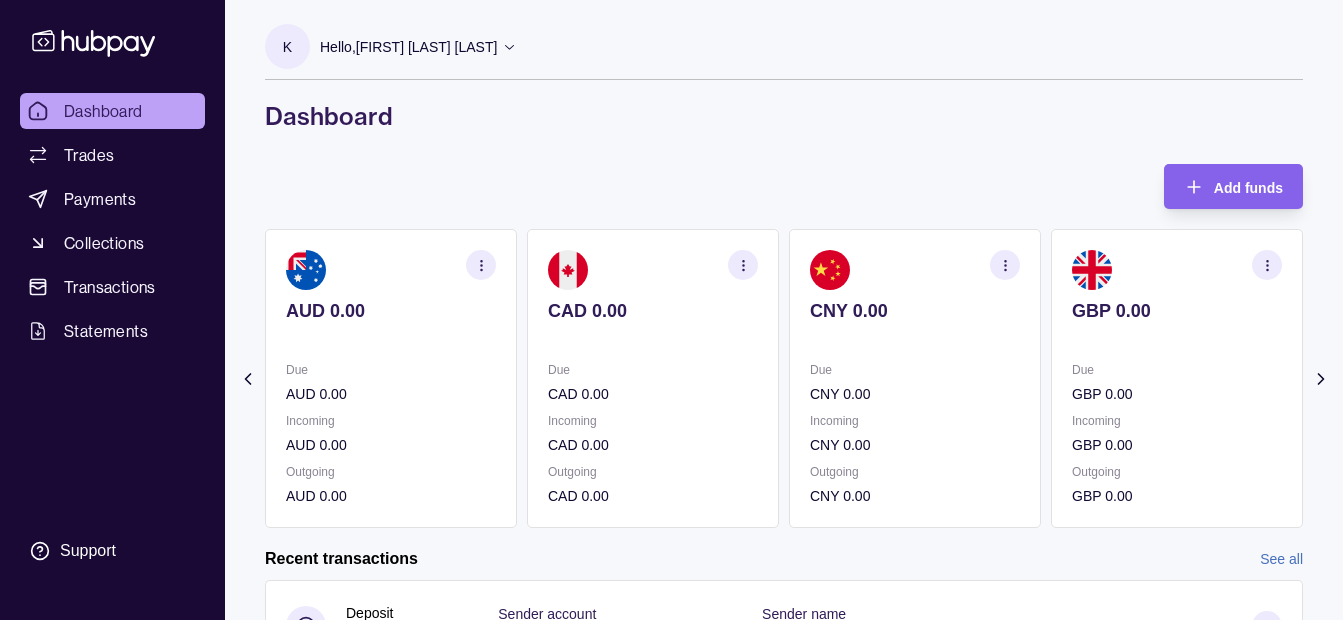 click 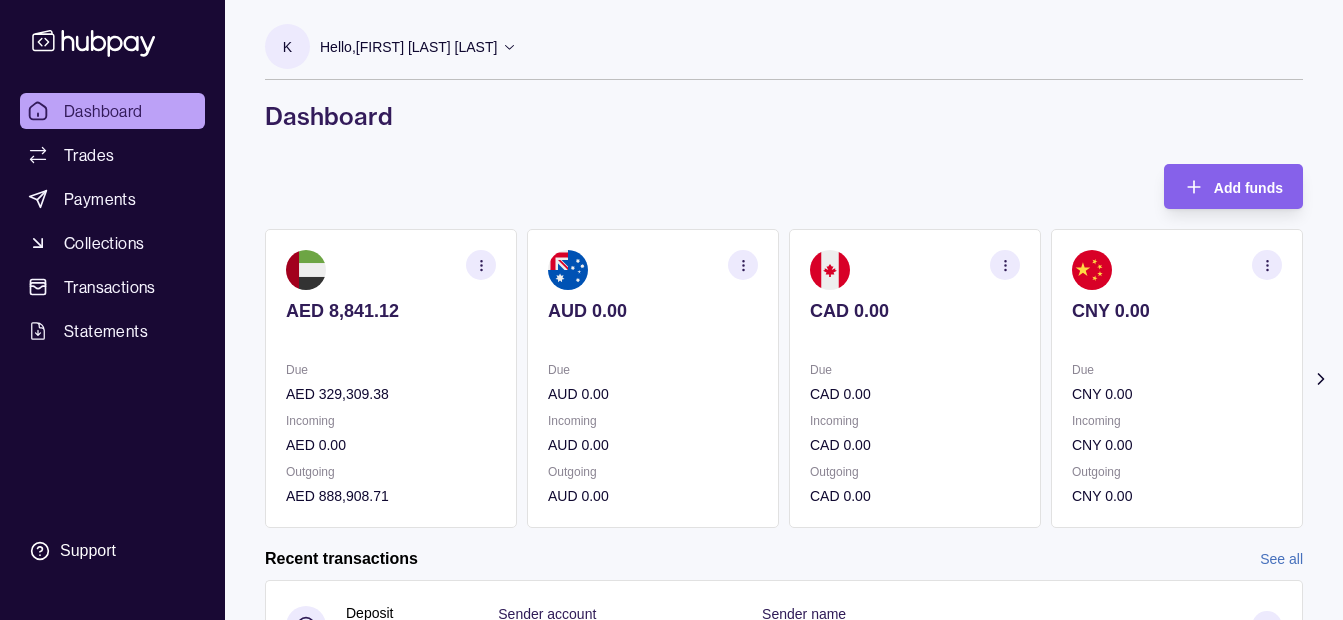 click 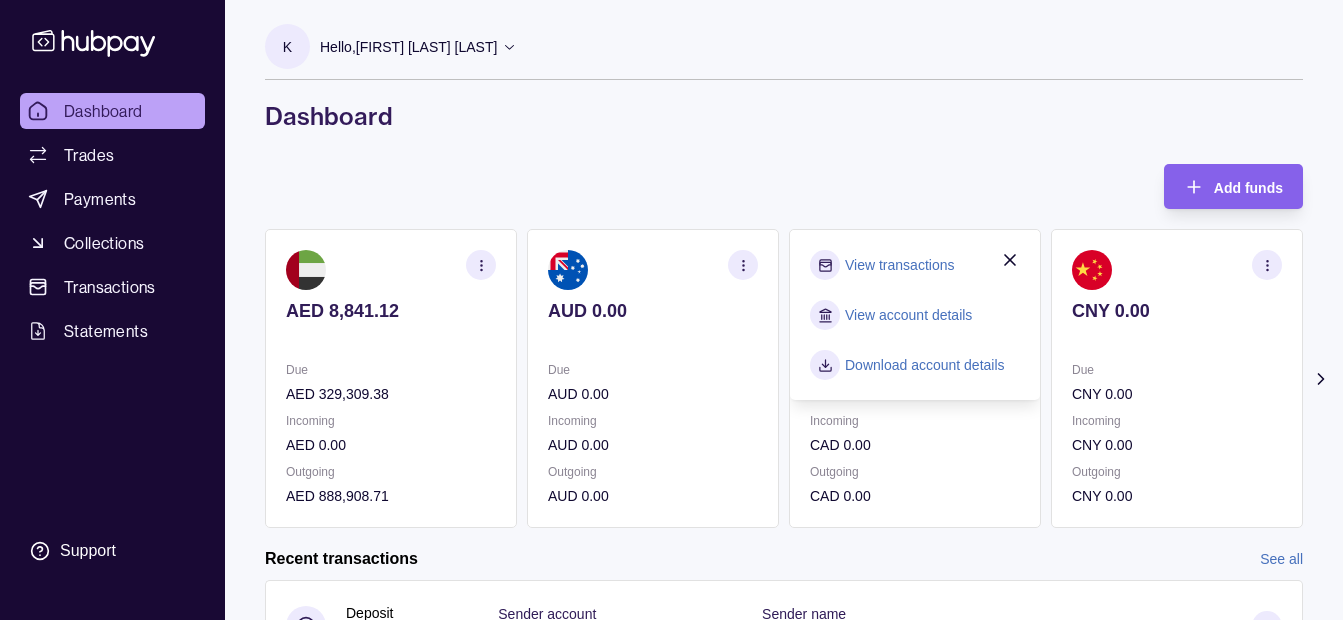 click 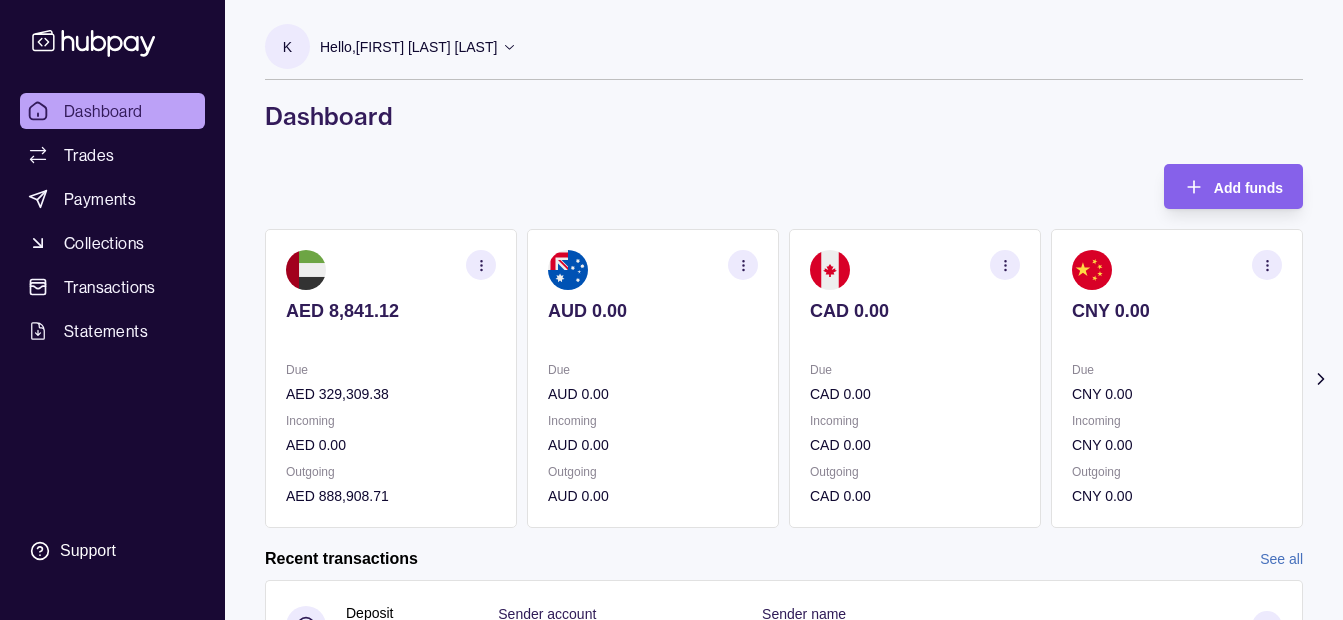 click on "K Hello, [FIRST] [LAST] [LAST] ESSA HAJI GENERAL TRADING LLC Change account Account Terms and conditions Privacy policy Sign out Dashboard Add funds AED 8,841.12 Due AED 329,309.38 Incoming AED 0.00 Outgoing AED 888,908.71 AUD 0.00 Due AUD 0.00 Incoming AUD 0.00 Outgoing AUD 0.00 CAD 0.00 Due CAD 0.00 Incoming CAD 0.00 Outgoing CAD 0.00 CNY 0.00 Due CNY 0.00" at bounding box center [784, 538] 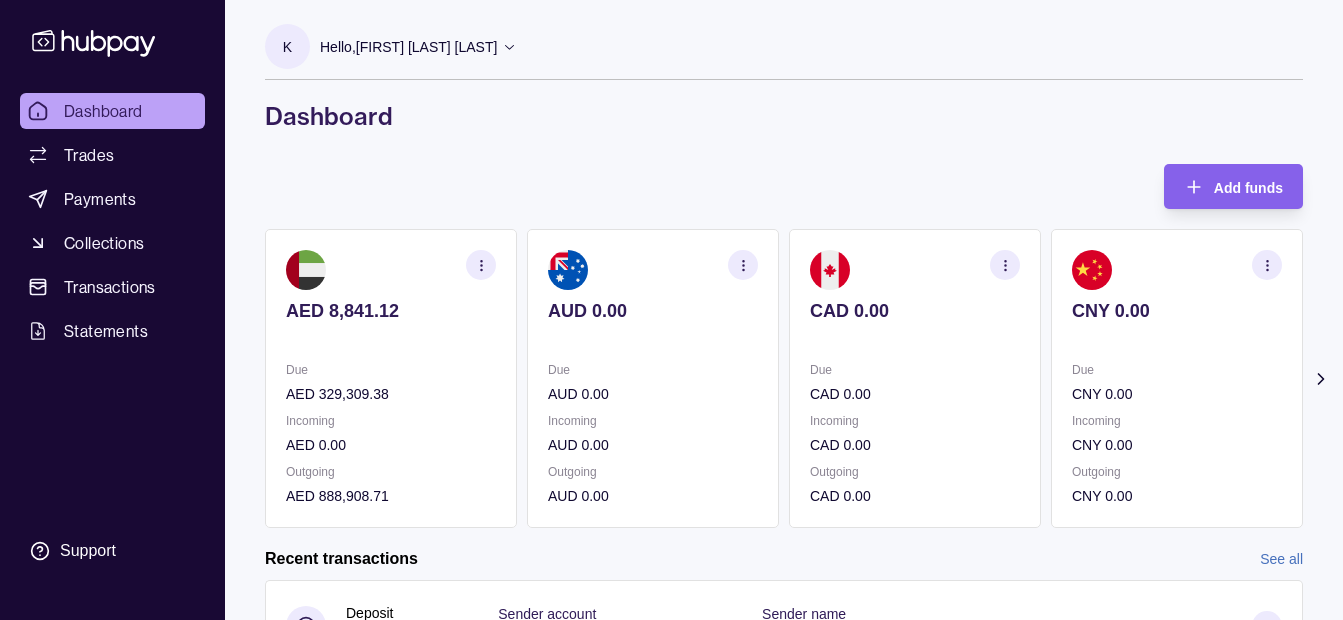 click on "Hello,  [FIRST] [LAST] [LAST]" at bounding box center (418, 47) 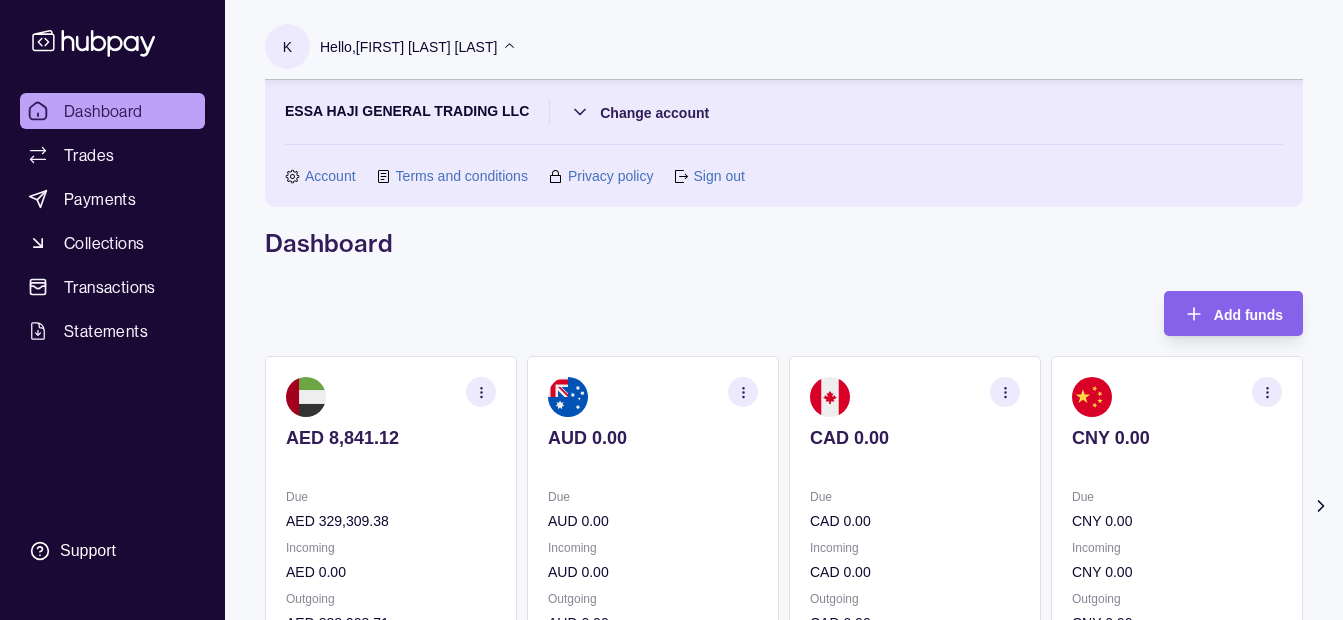 click on "Hello,  [FIRST] [LAST] [LAST]" at bounding box center [418, 47] 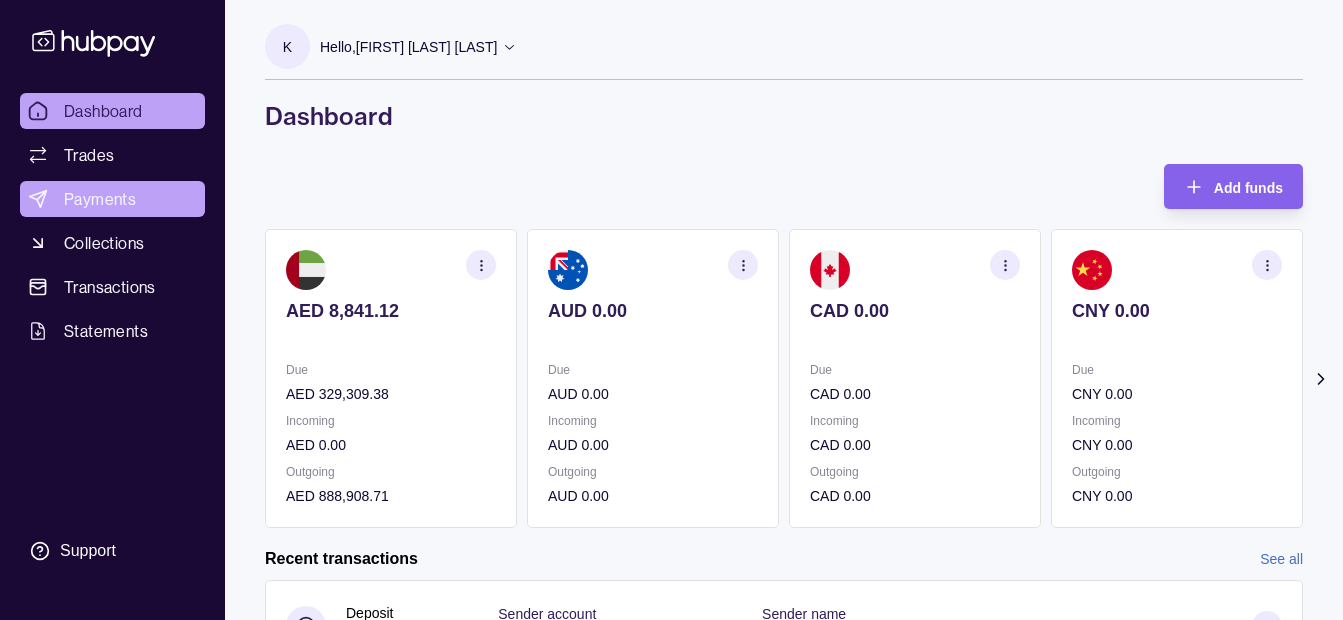 click on "Payments" at bounding box center [100, 199] 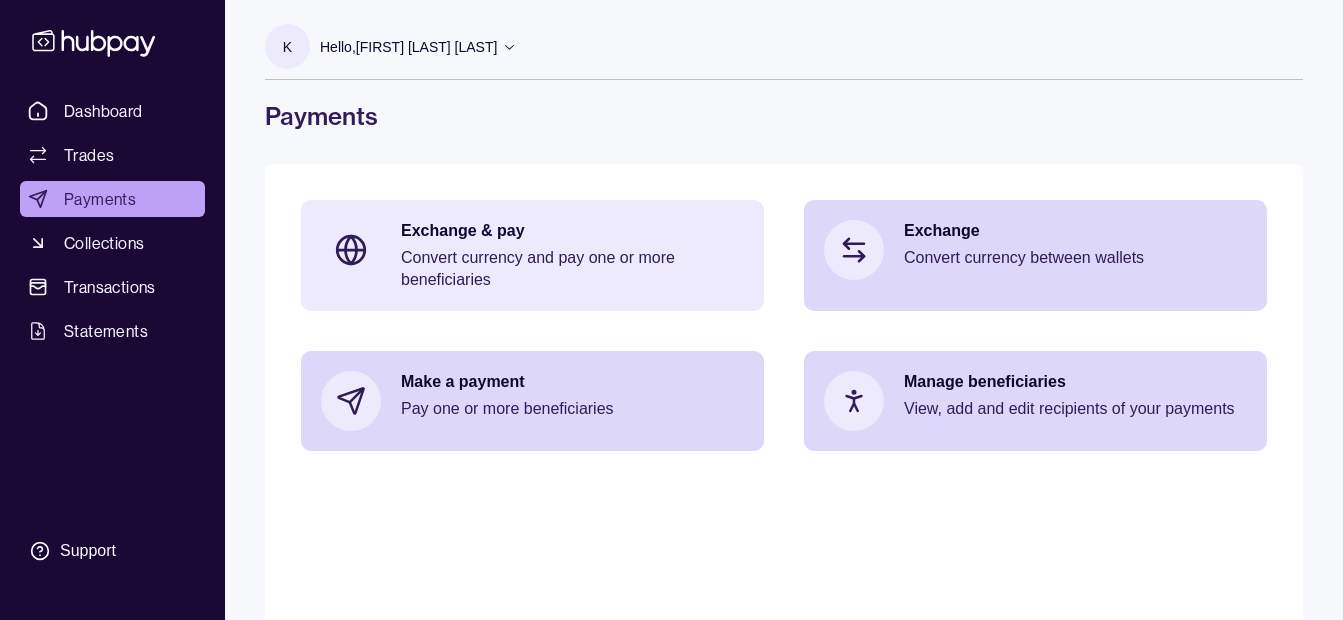 click on "Exchange & pay" at bounding box center (572, 231) 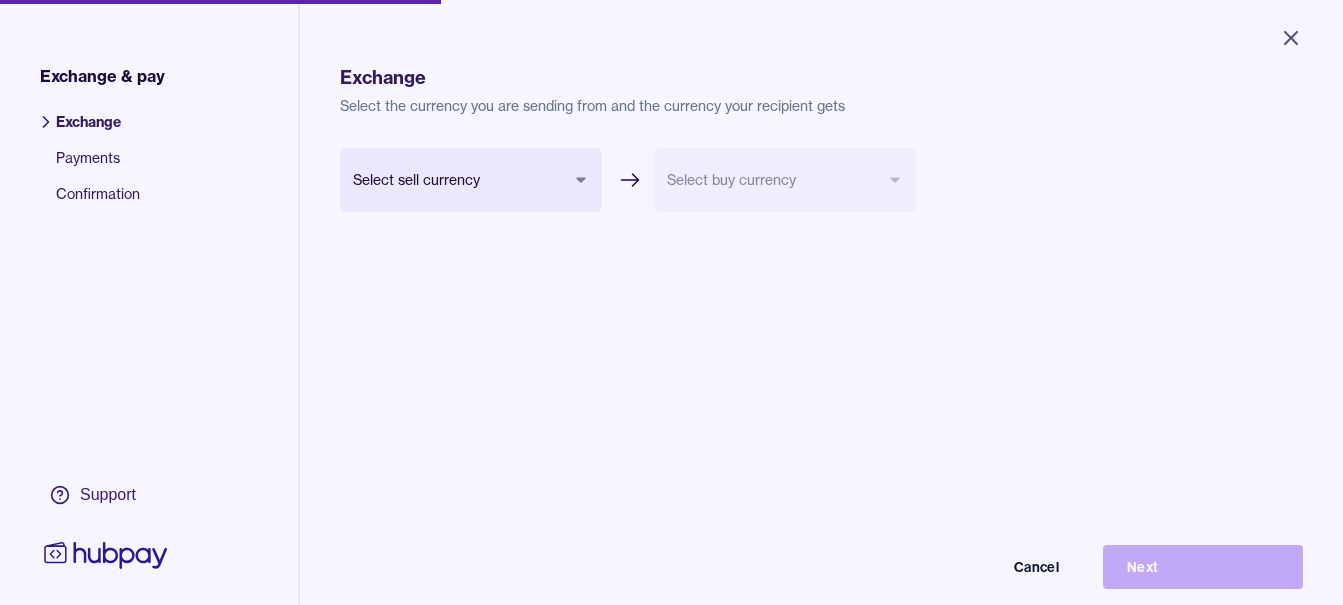 click on "Close Exchange & pay Exchange Payments Confirmation Support Exchange Select the currency you are sending from and the currency your recipient gets Select sell currency *** *** *** *** *** *** *** Select buy currency Cancel Next Exchange & pay | Hubpay" at bounding box center (671, 302) 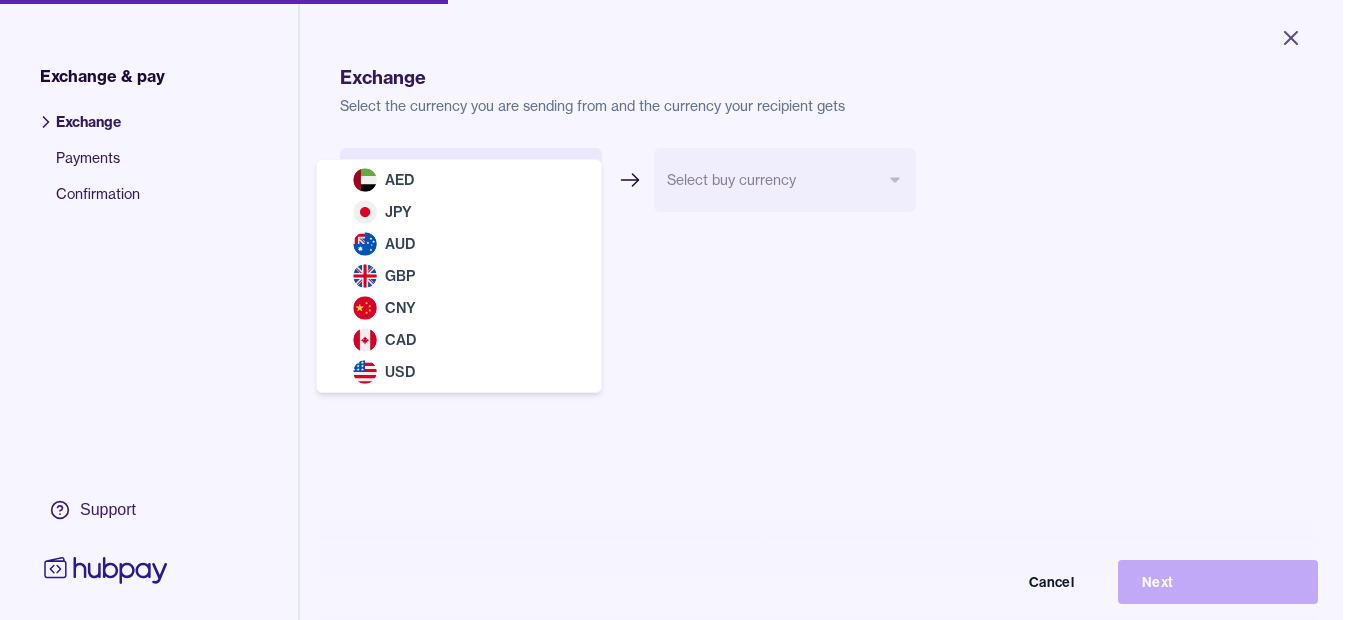 select on "***" 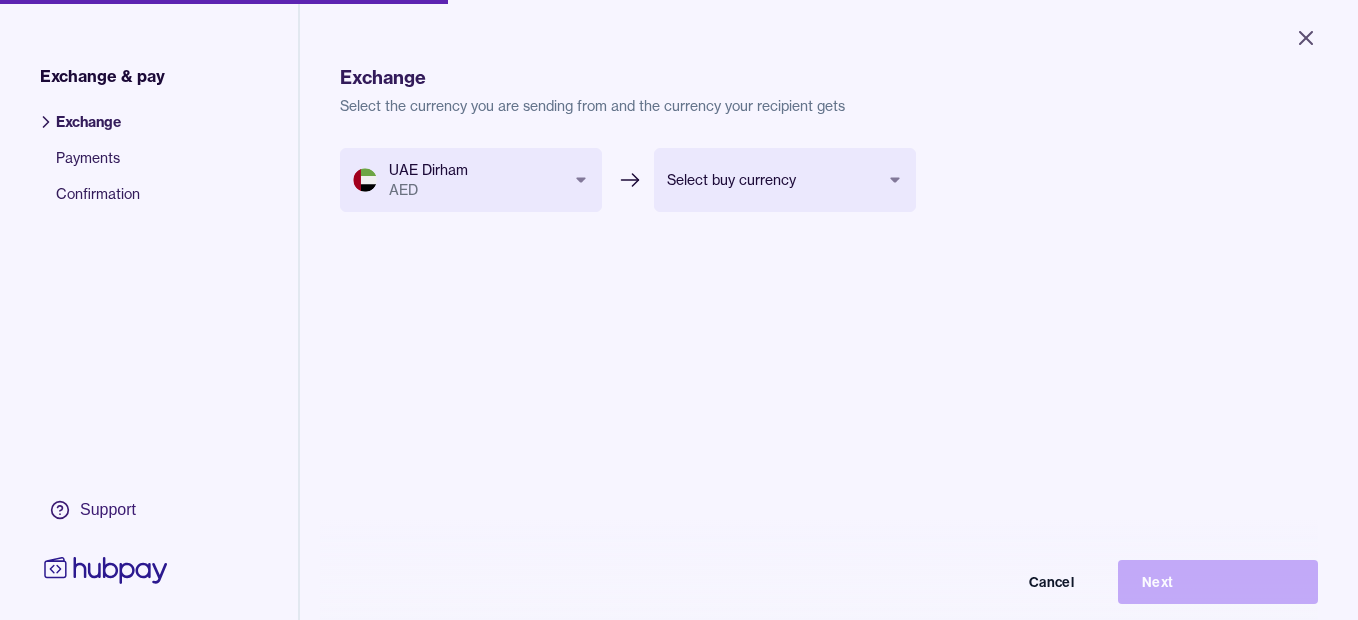 click on "Close Exchange & pay Exchange Payments Confirmation Support Exchange Select the currency you are sending from and the currency your recipient gets UAE Dirham AED *** *** *** *** *** *** *** Select buy currency *** *** *** *** *** *** Cancel Next Exchange & pay | Hubpay" at bounding box center (679, 310) 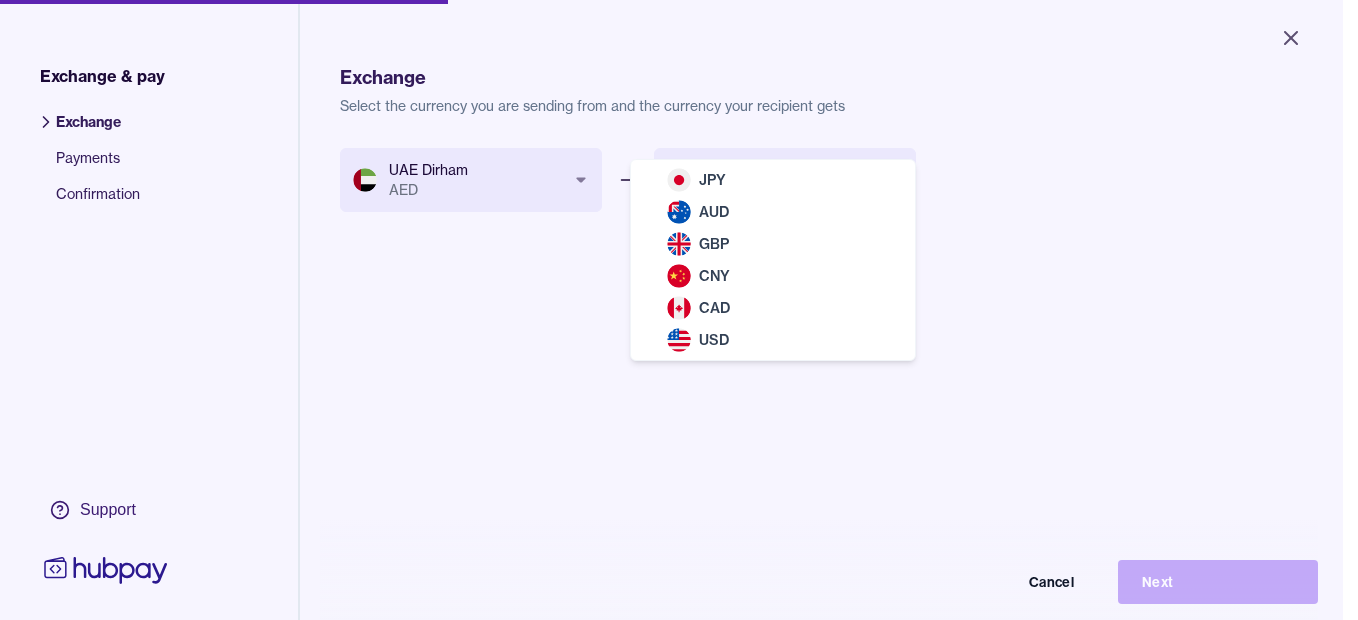 select on "***" 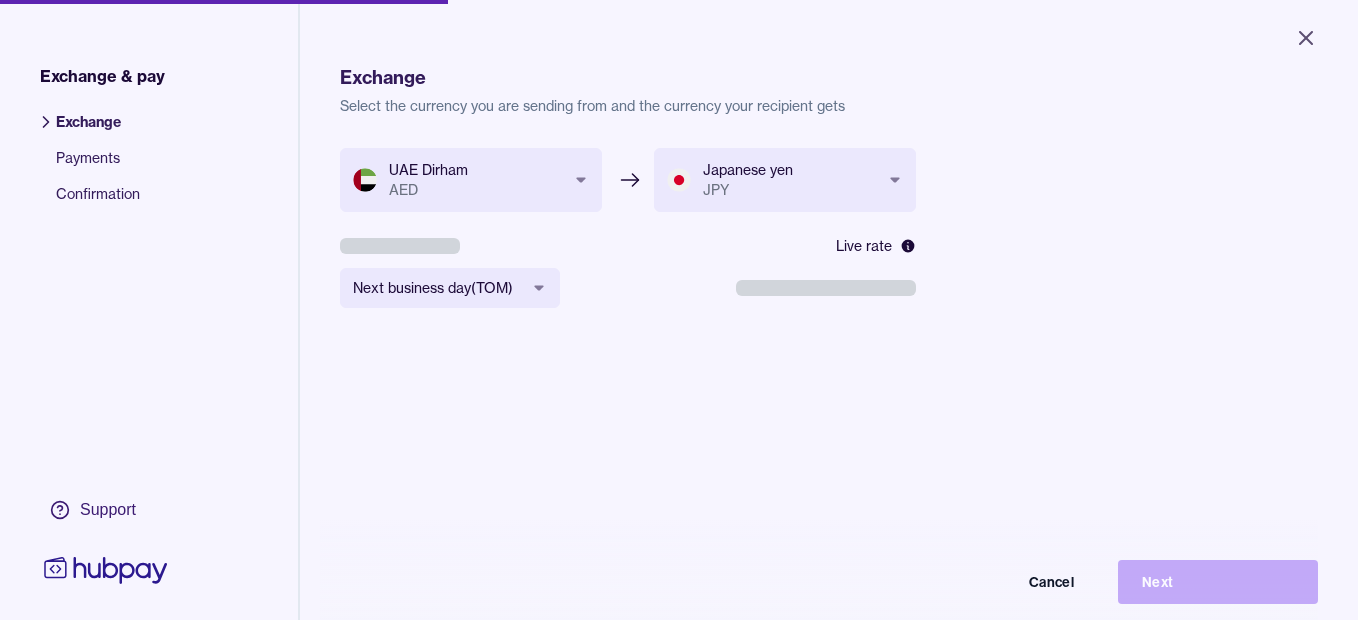 click on "**********" at bounding box center [679, 310] 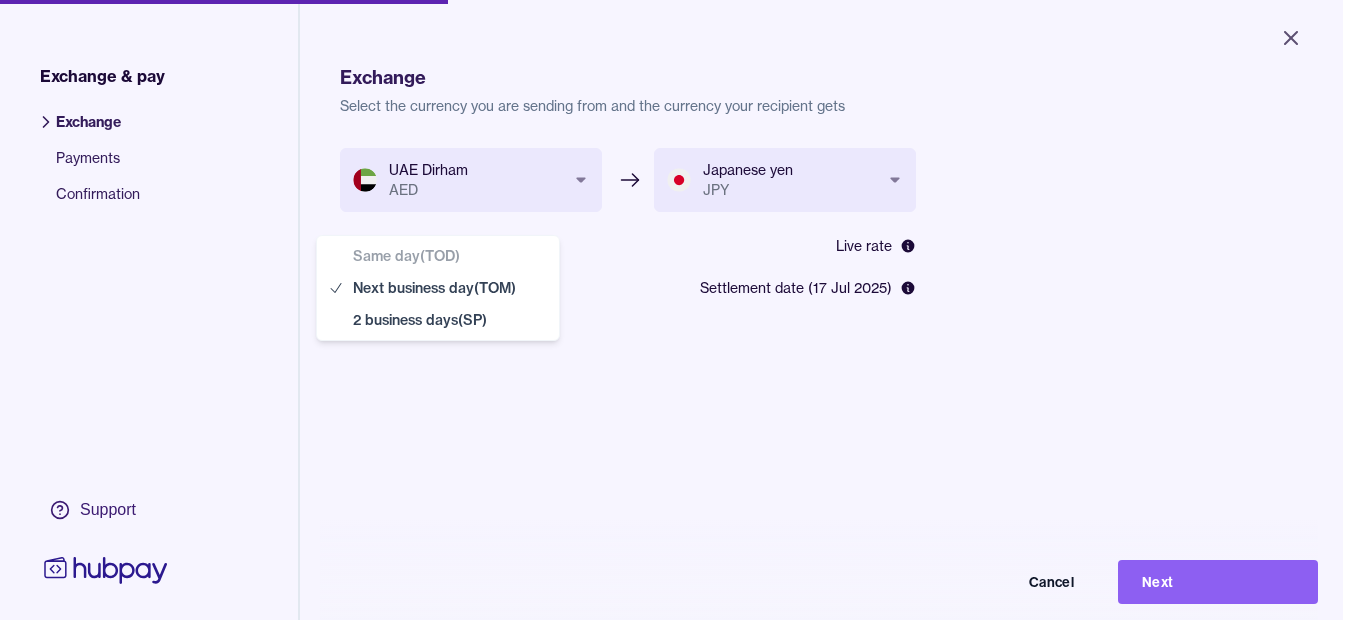 select on "**" 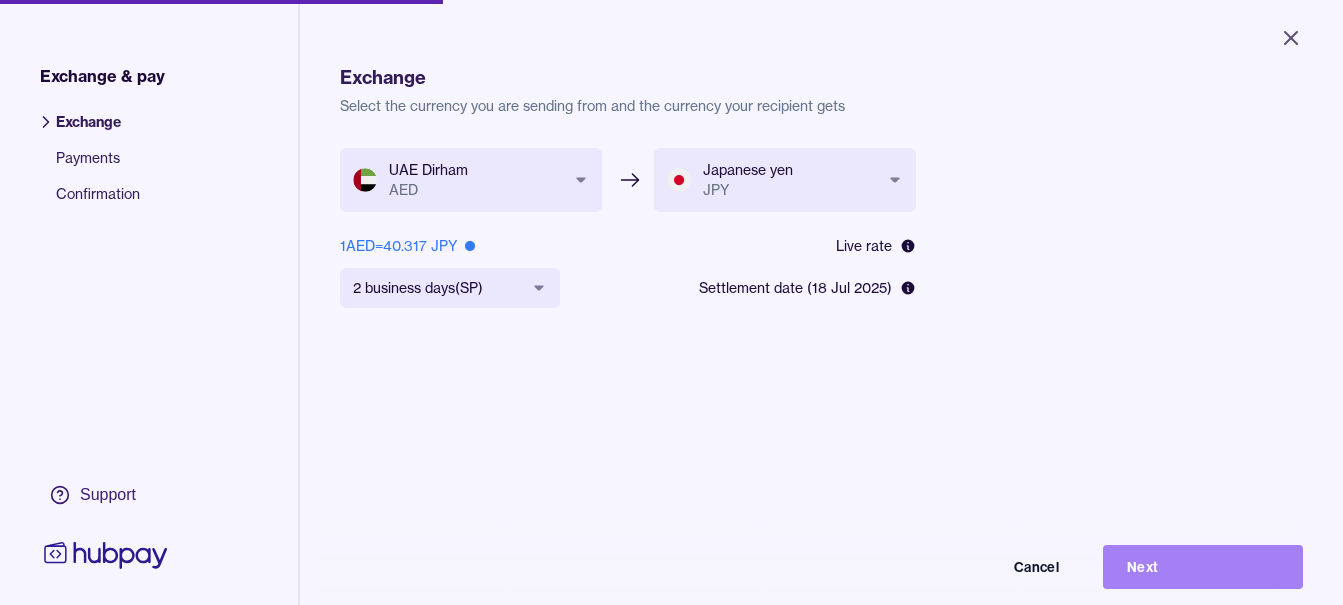 click on "Next" at bounding box center (1203, 567) 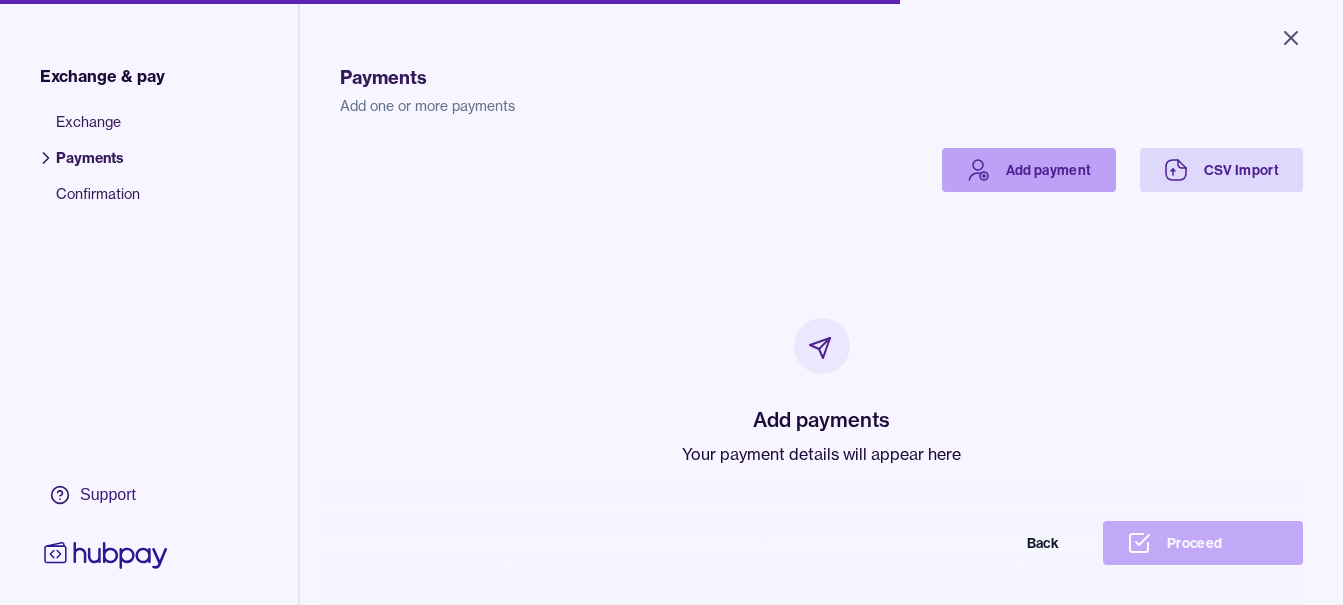 click 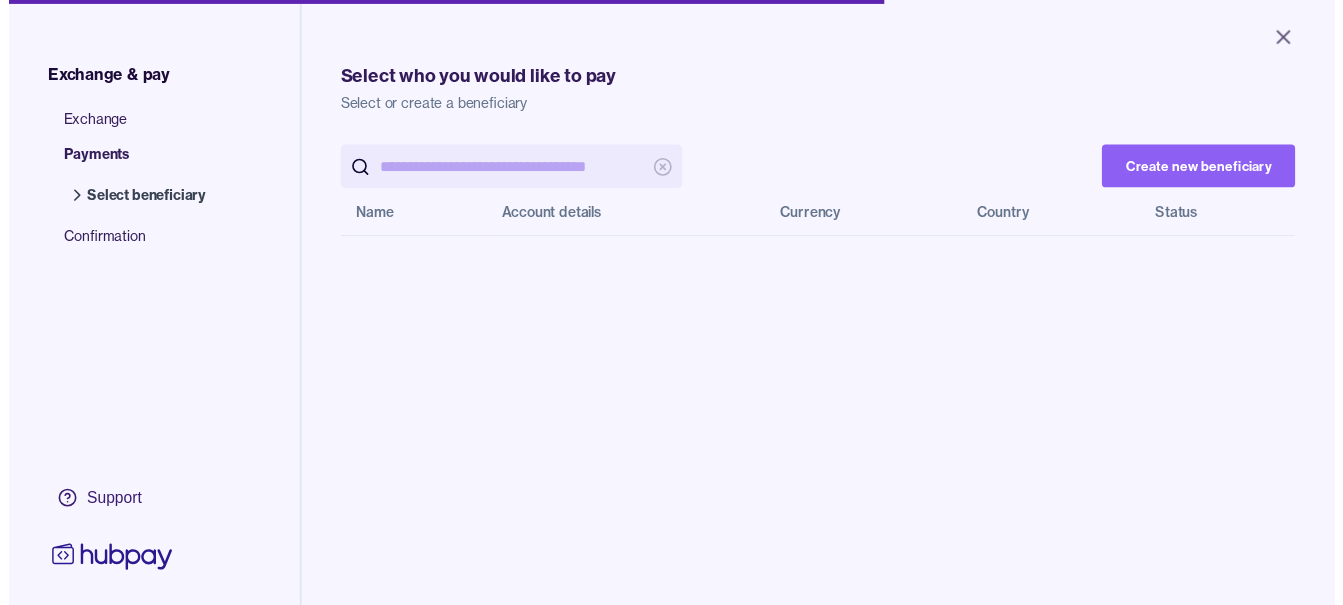 scroll, scrollTop: 0, scrollLeft: 0, axis: both 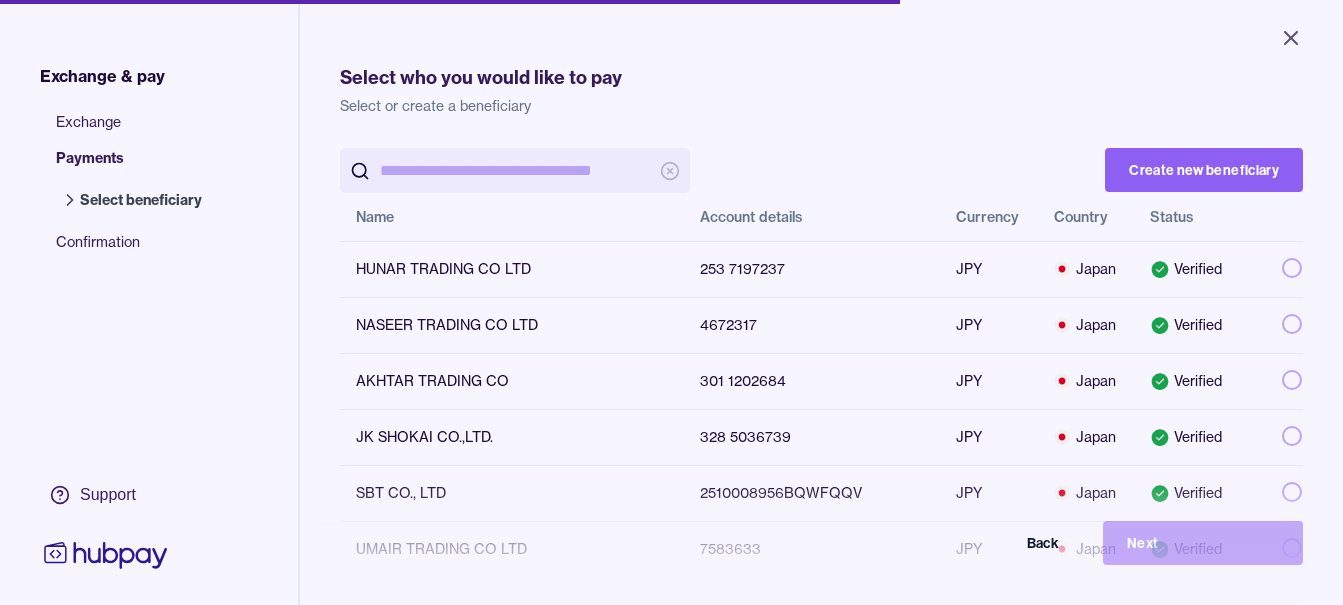 click at bounding box center (515, 170) 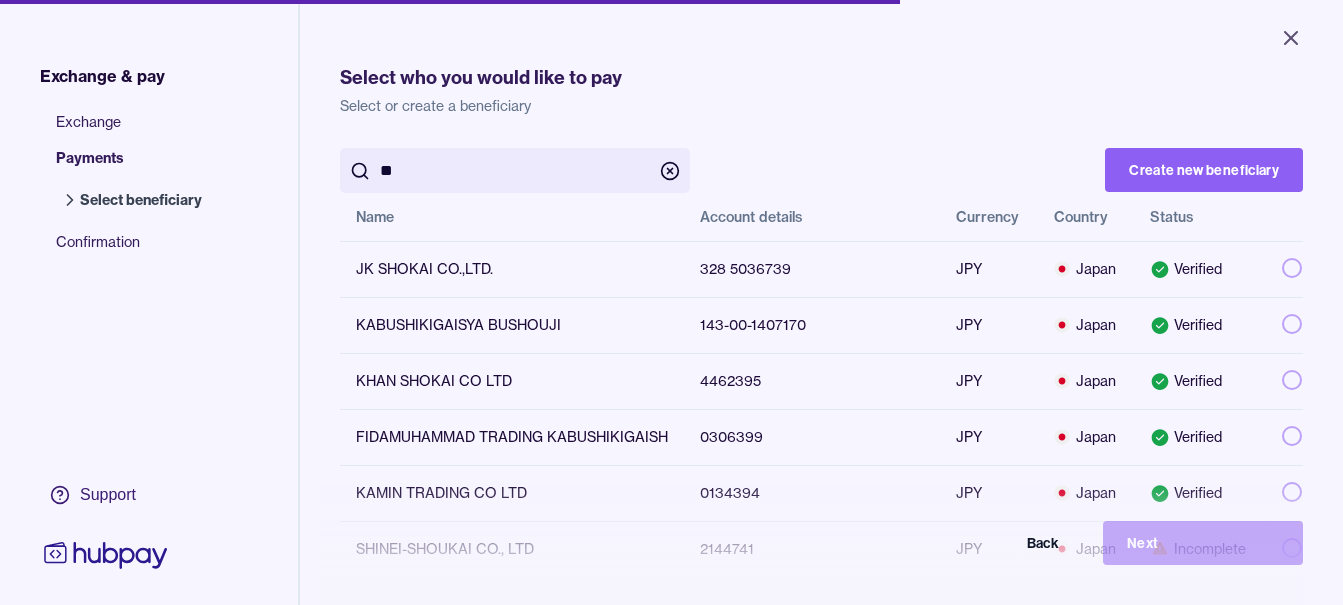 type on "*" 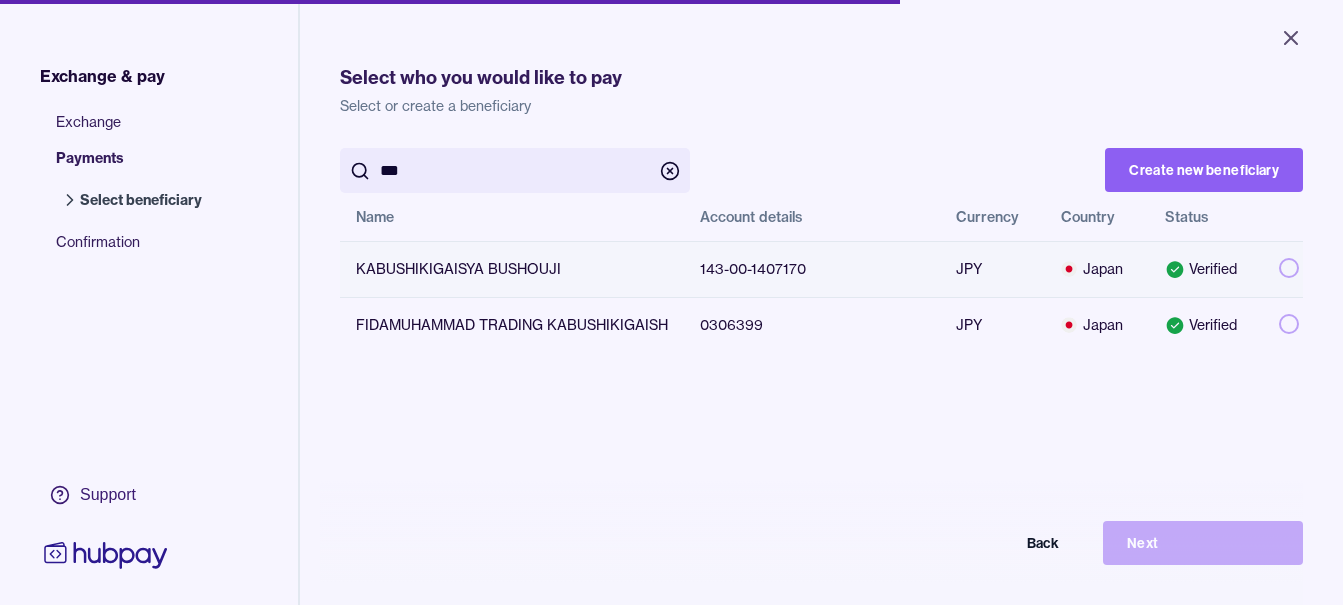 type on "***" 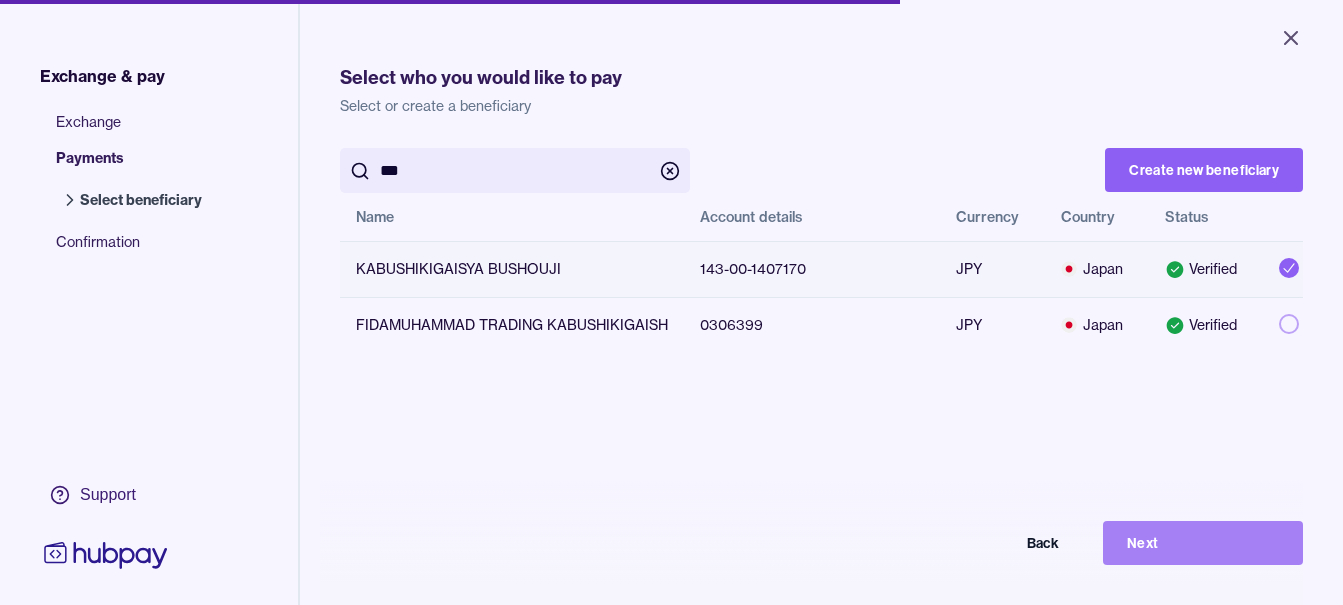 click on "Next" at bounding box center (1203, 543) 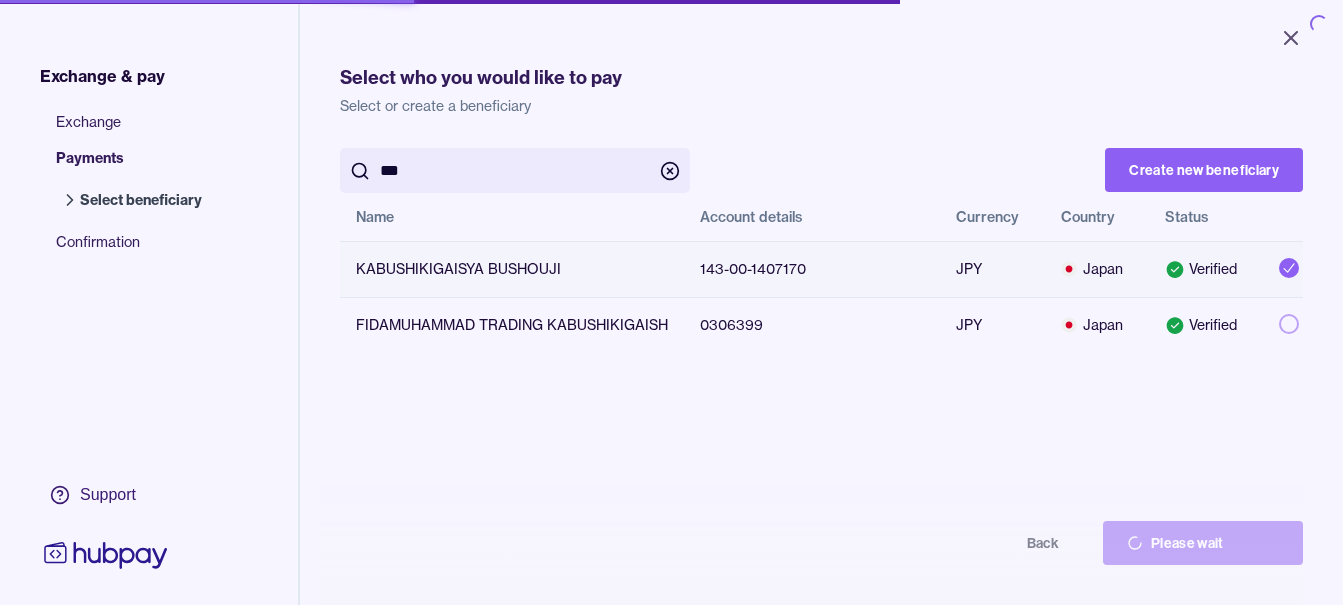 scroll, scrollTop: 0, scrollLeft: 0, axis: both 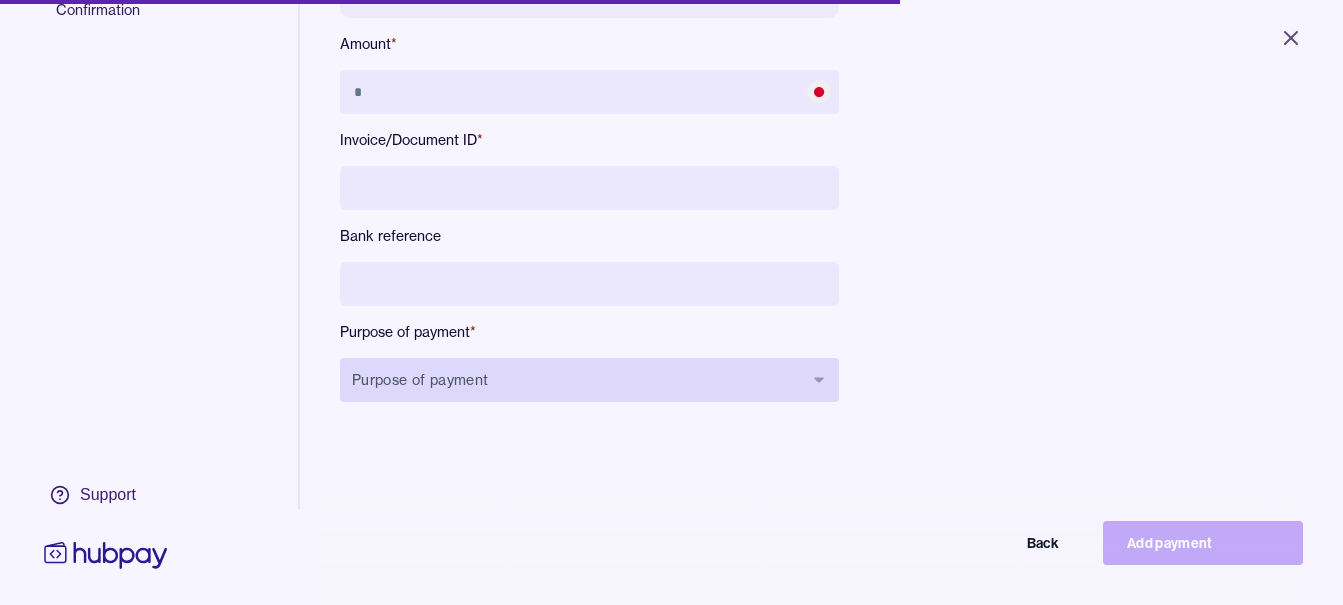 click on "Purpose of payment" at bounding box center (589, 380) 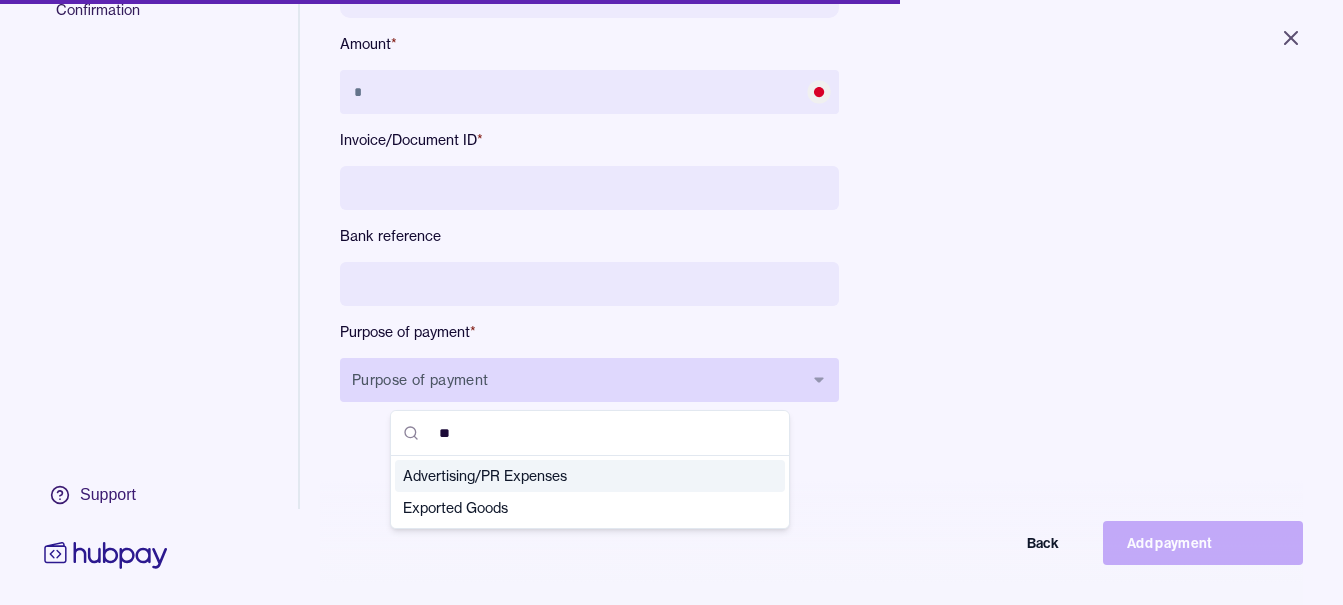 type on "***" 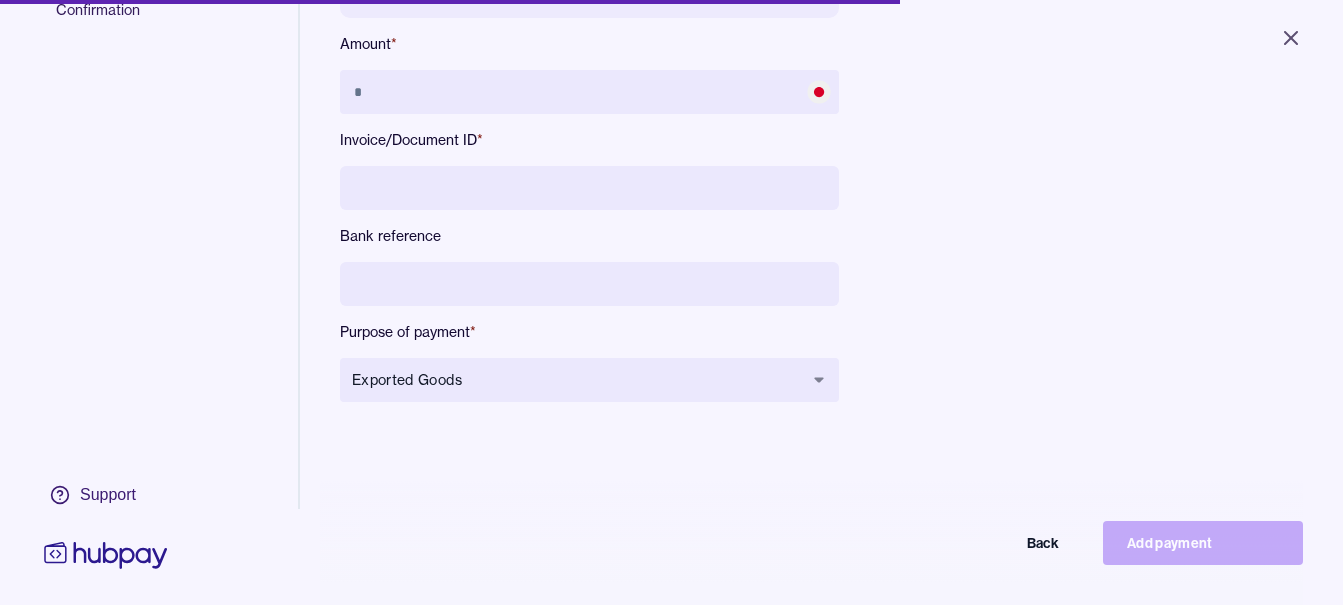 click at bounding box center [589, 284] 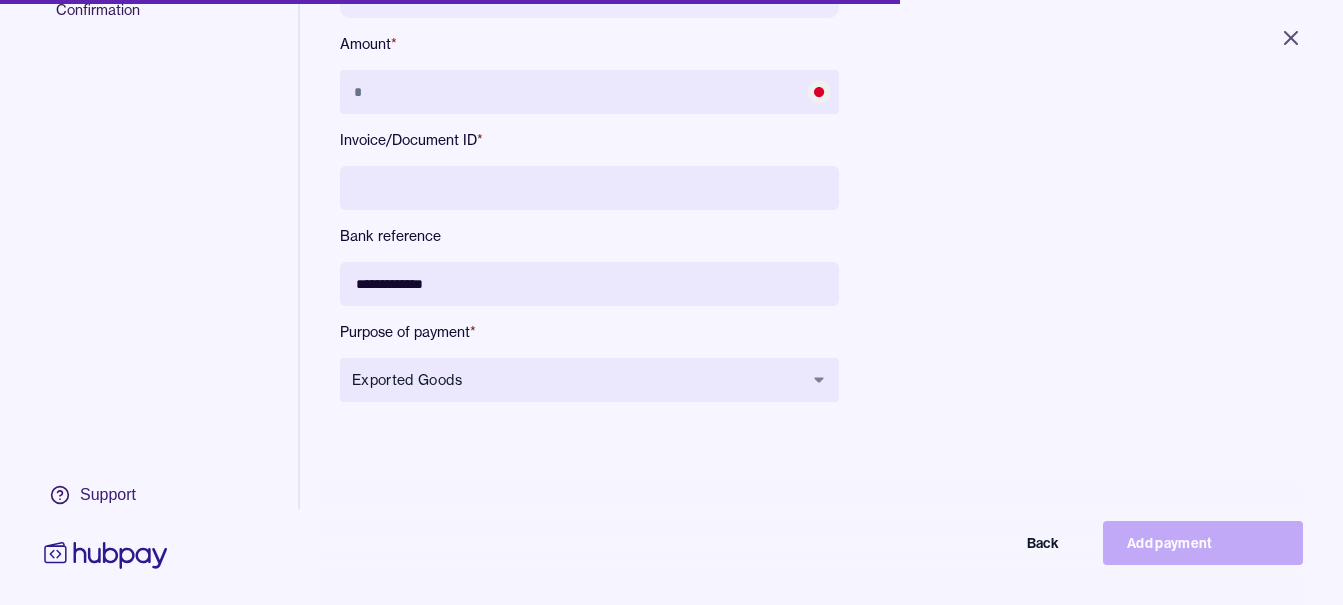 type on "**********" 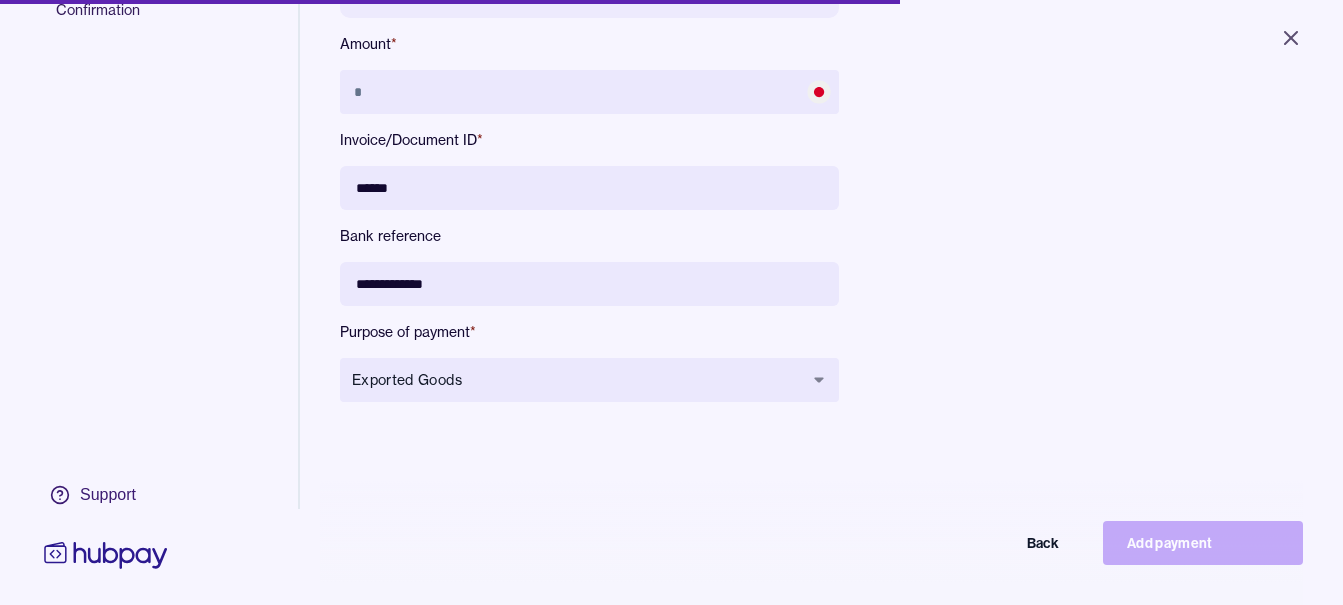 scroll, scrollTop: 168, scrollLeft: 0, axis: vertical 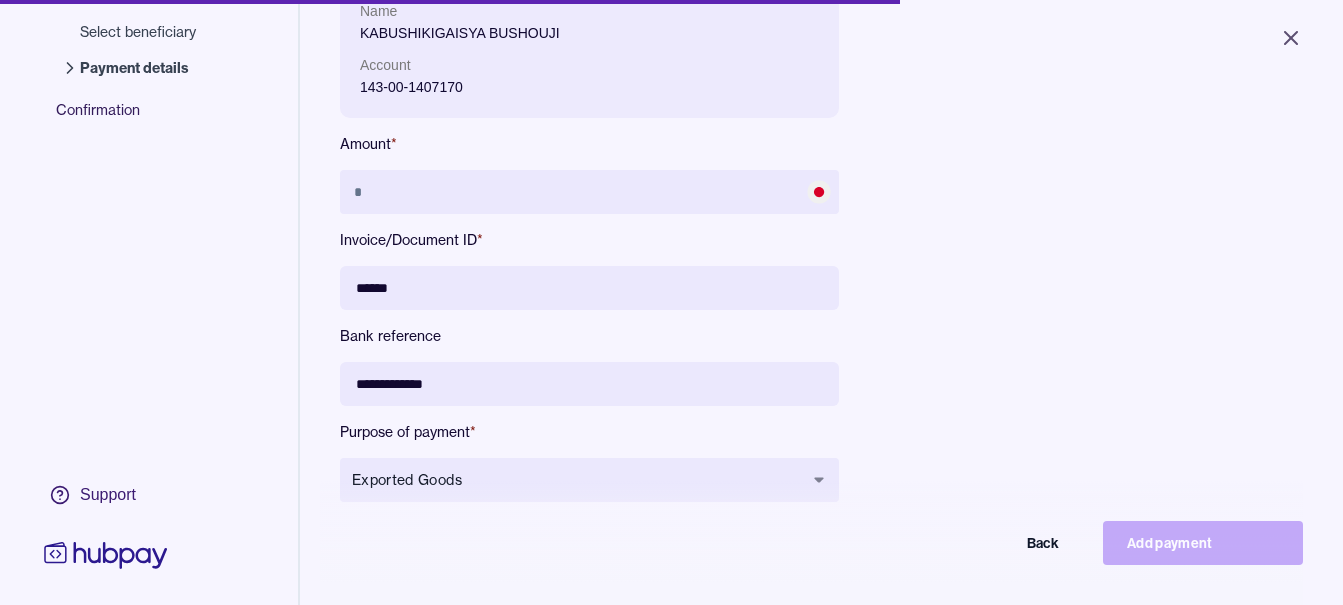 type on "******" 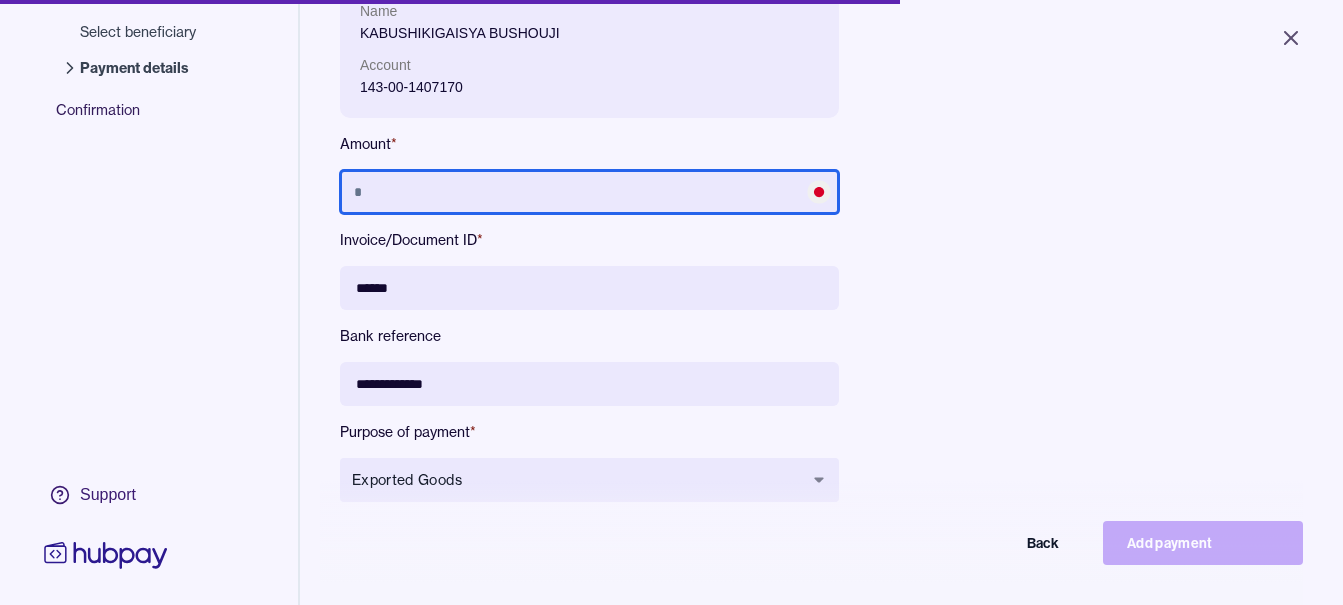 click at bounding box center [589, 192] 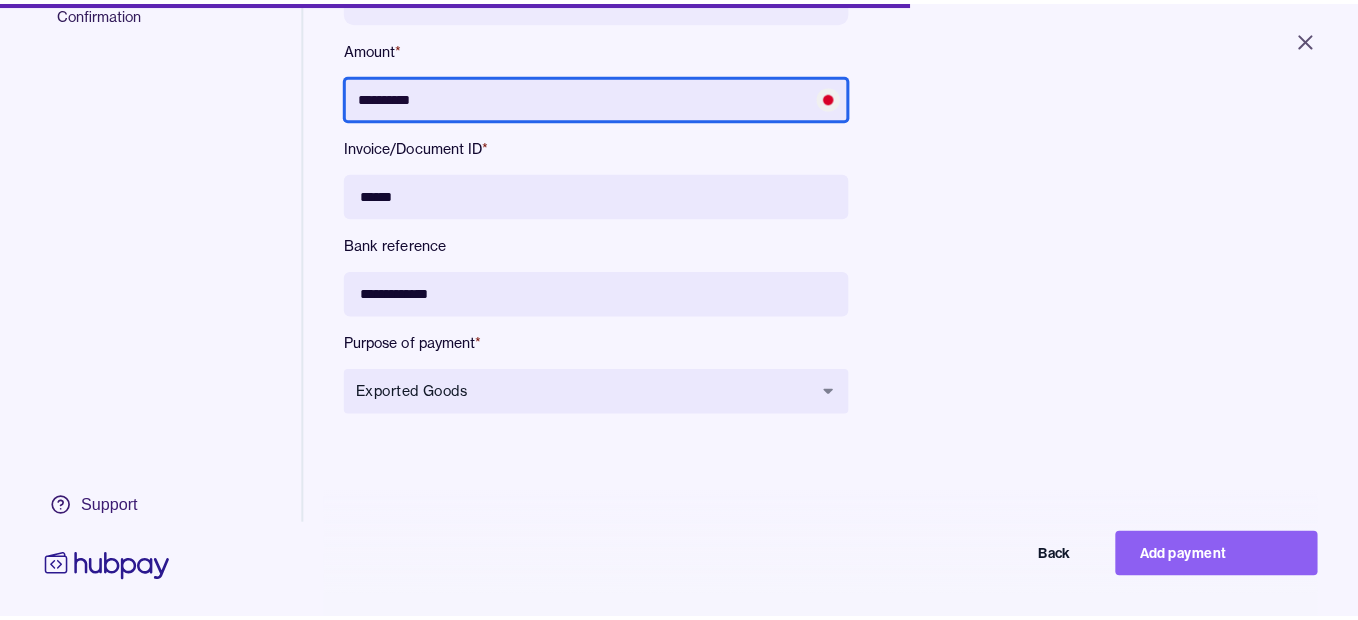 scroll, scrollTop: 268, scrollLeft: 0, axis: vertical 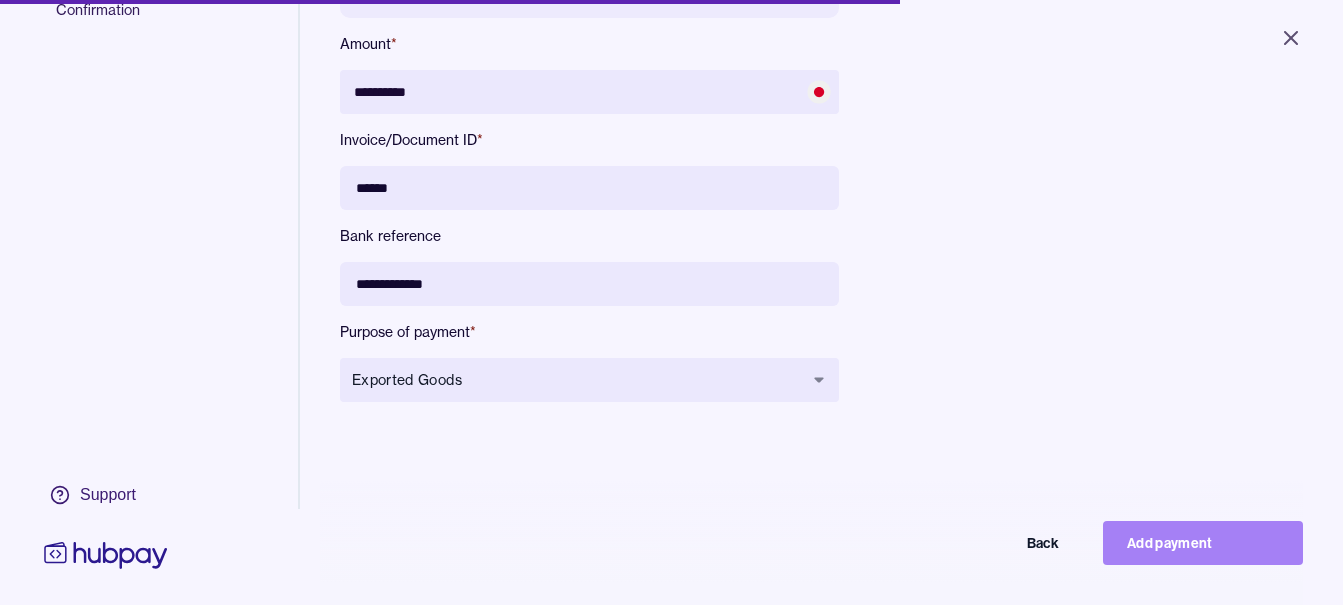 click on "Add payment" at bounding box center [1203, 543] 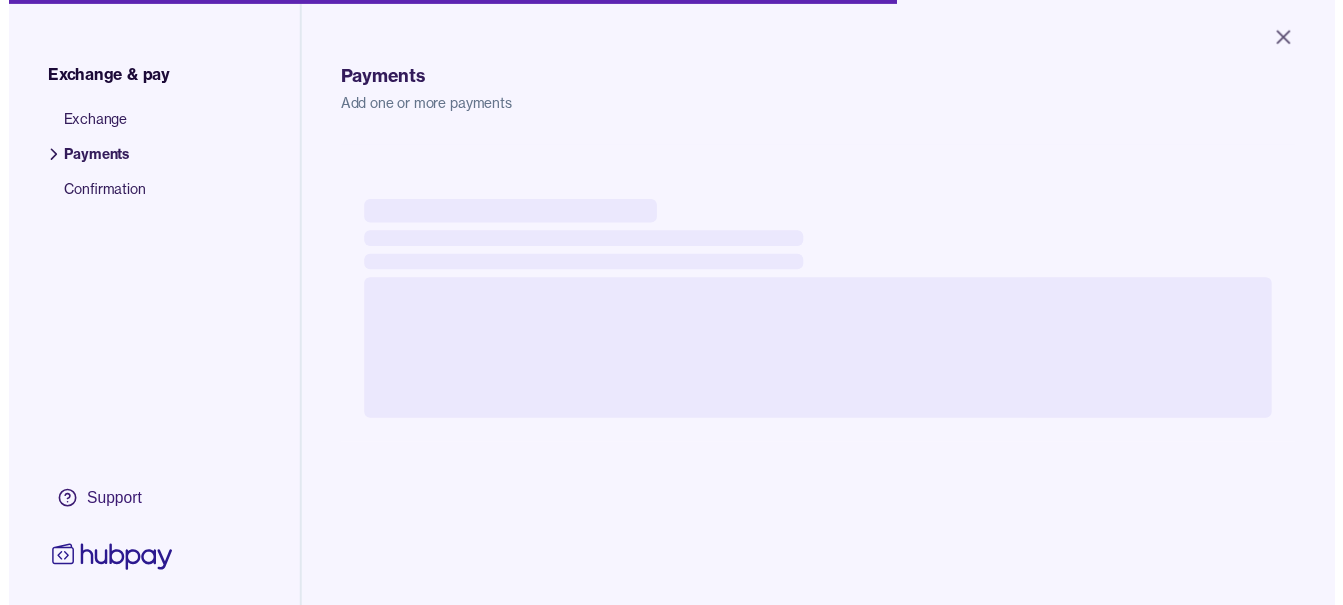 scroll, scrollTop: 156, scrollLeft: 0, axis: vertical 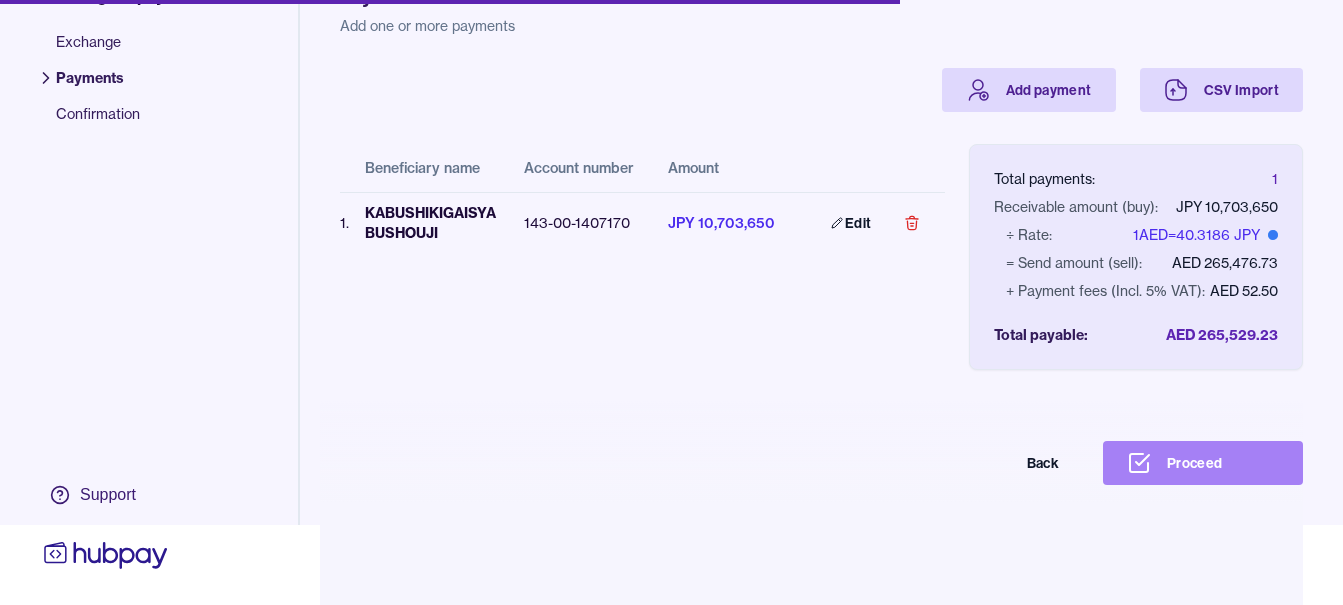 click on "Proceed" at bounding box center [1203, 463] 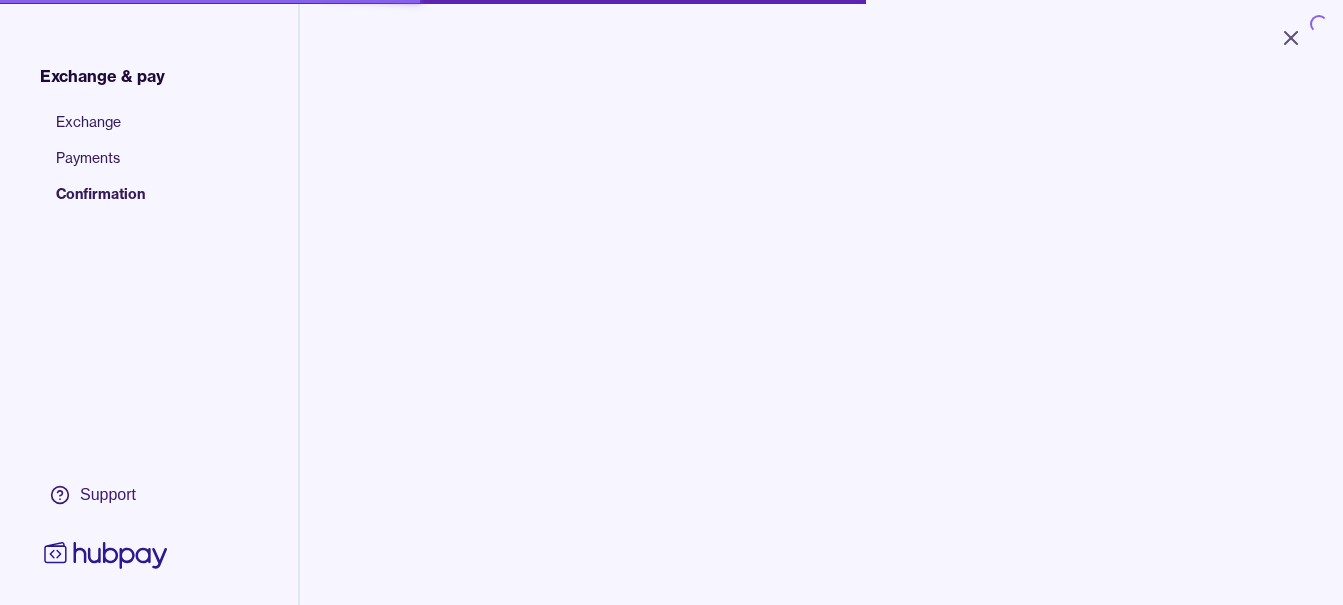 scroll, scrollTop: 0, scrollLeft: 0, axis: both 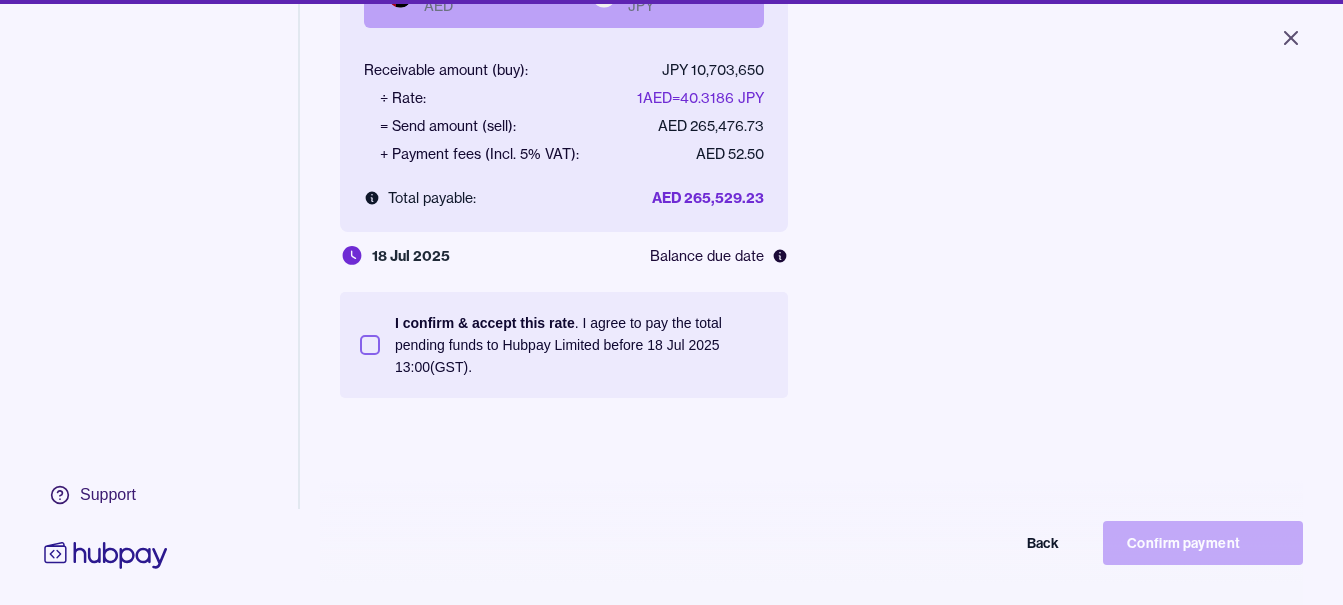 click on "I confirm & accept this rate . I agree to pay the total pending funds to Hubpay Limited before   18 Jul 2025   13:00  (GST)." at bounding box center (581, 345) 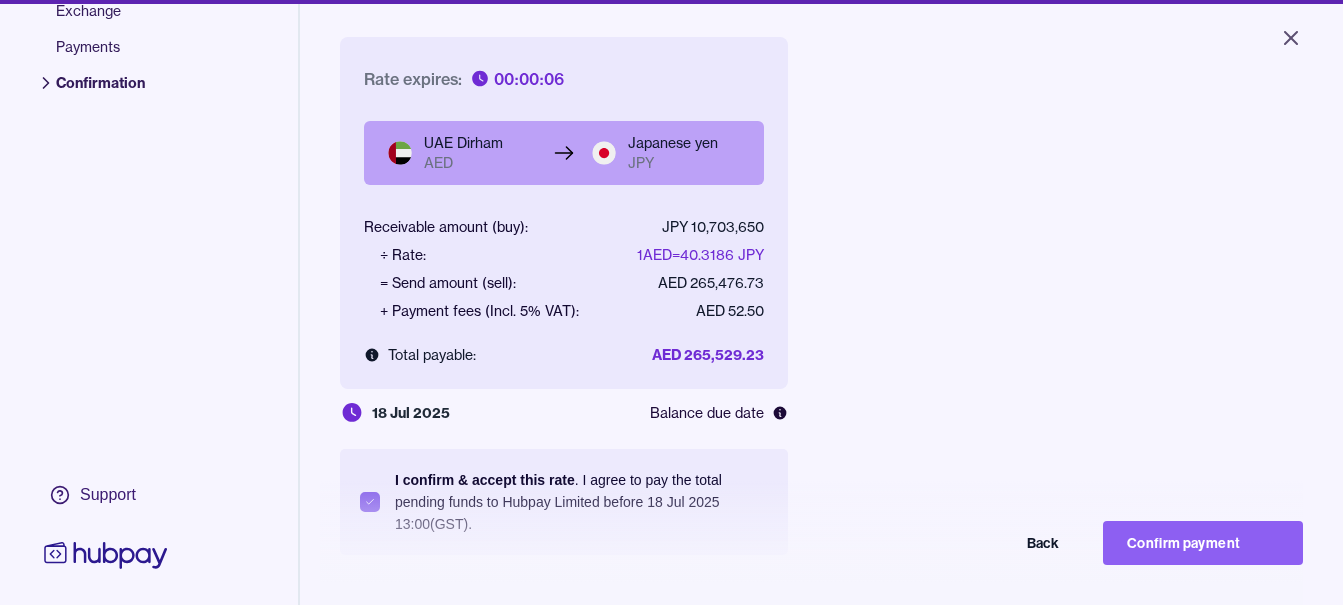 scroll, scrollTop: 268, scrollLeft: 0, axis: vertical 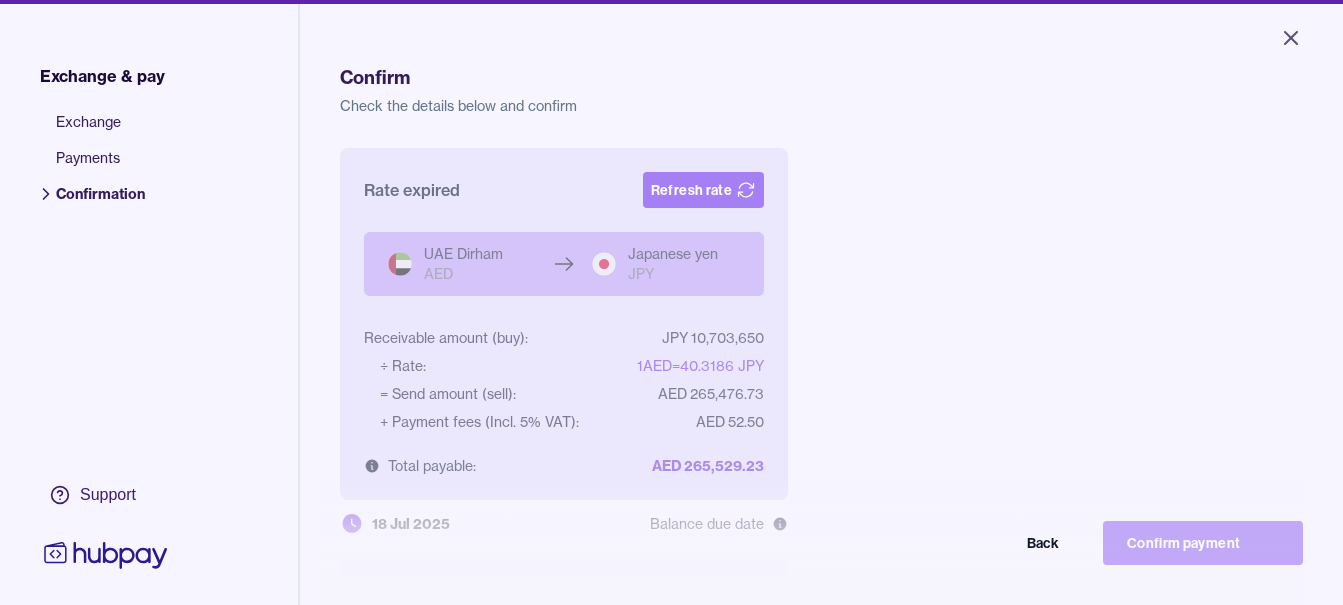 click on "Refresh rate" at bounding box center [703, 190] 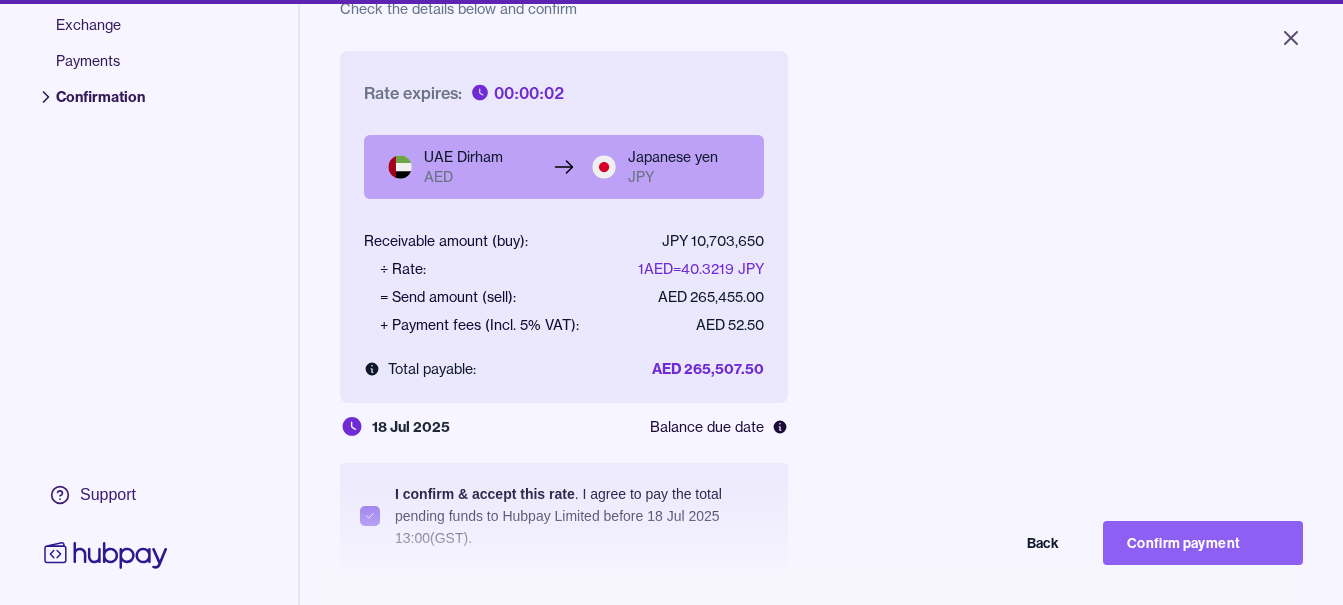 scroll, scrollTop: 0, scrollLeft: 0, axis: both 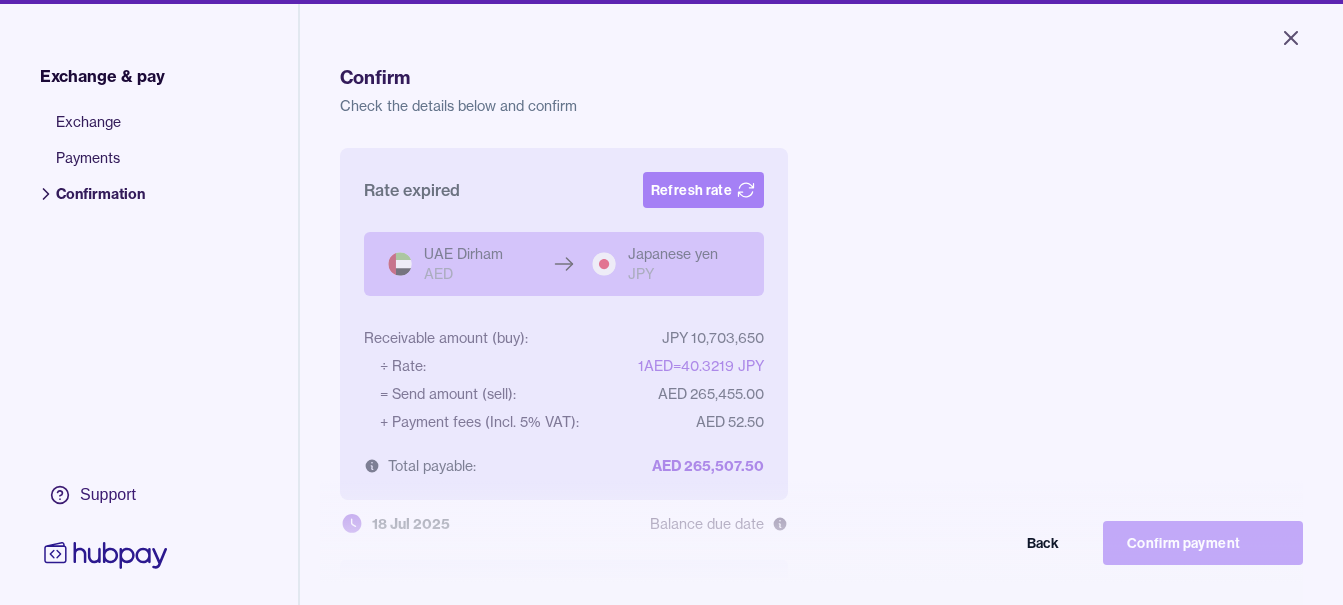 click on "Refresh rate" at bounding box center (703, 190) 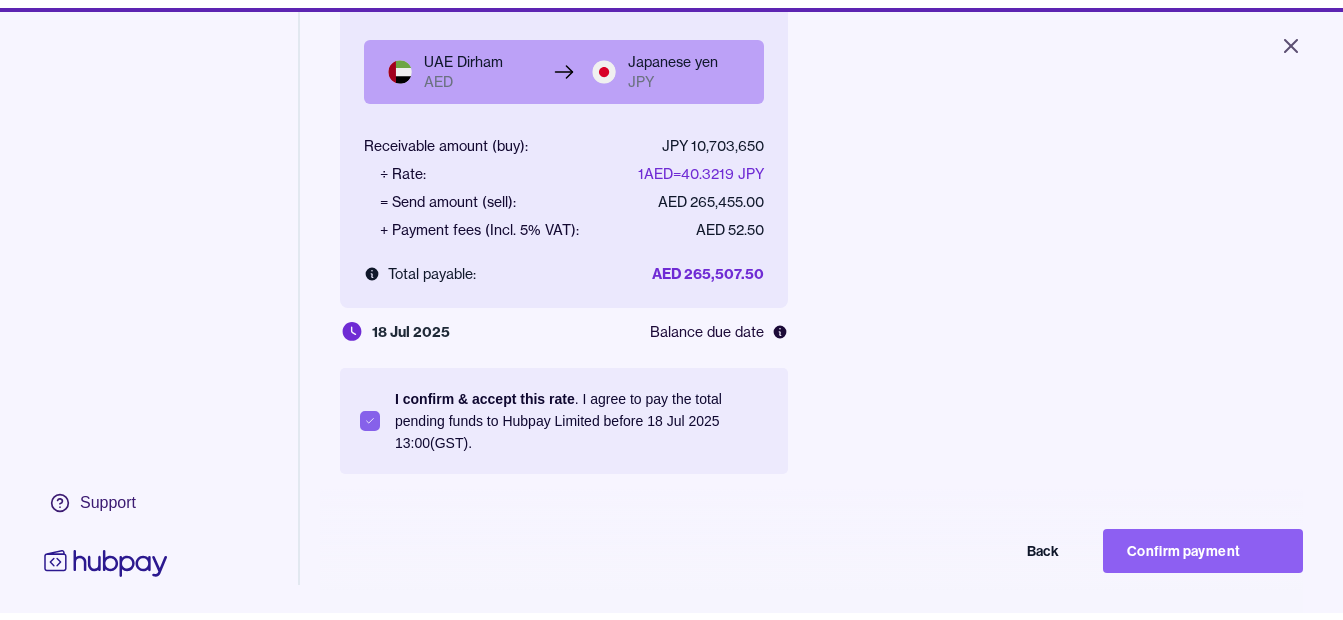 scroll, scrollTop: 268, scrollLeft: 0, axis: vertical 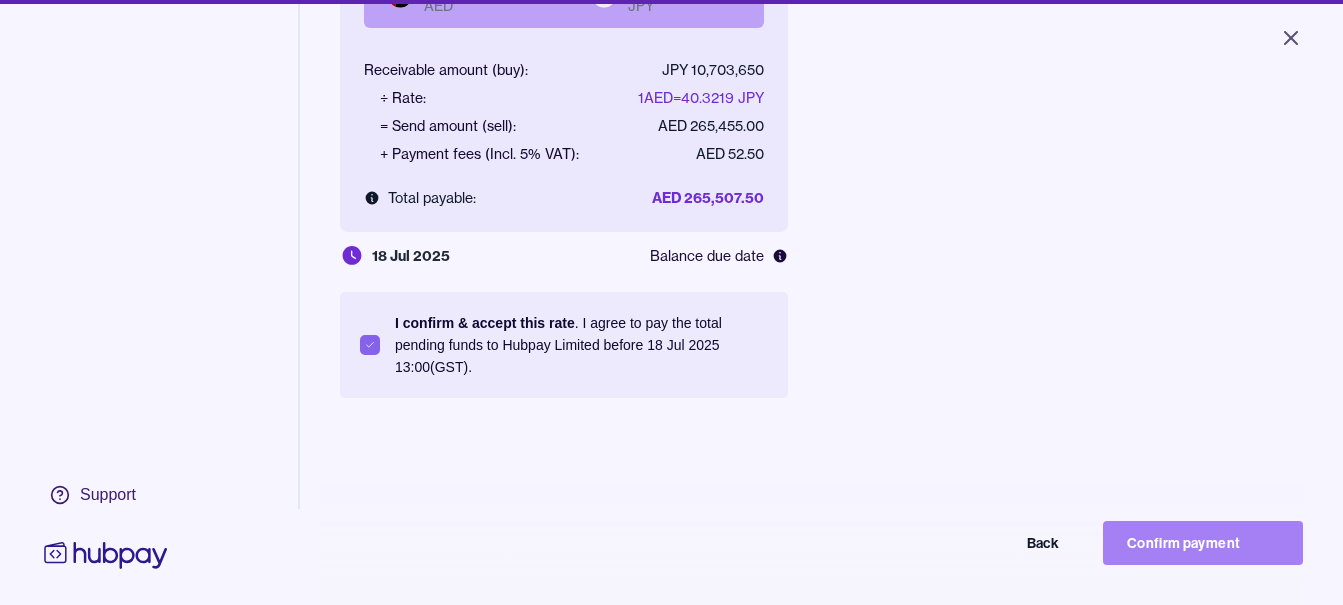 click on "Confirm payment" at bounding box center [1203, 543] 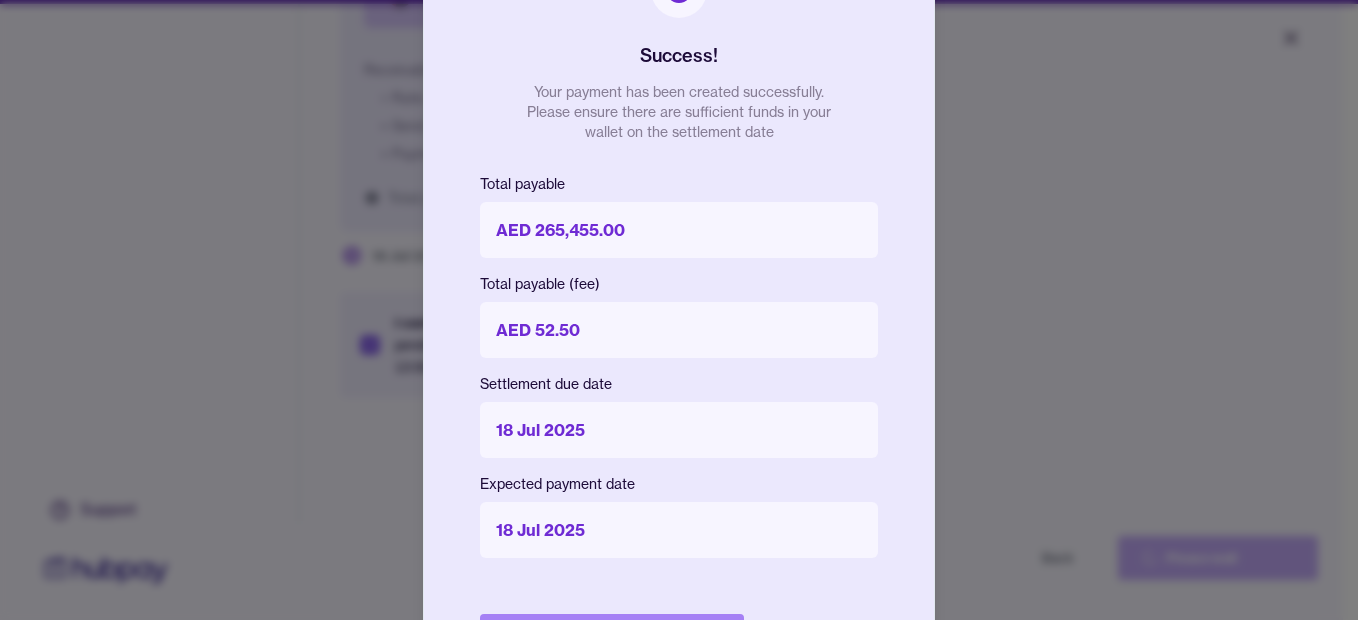 click on "Done" at bounding box center [612, 636] 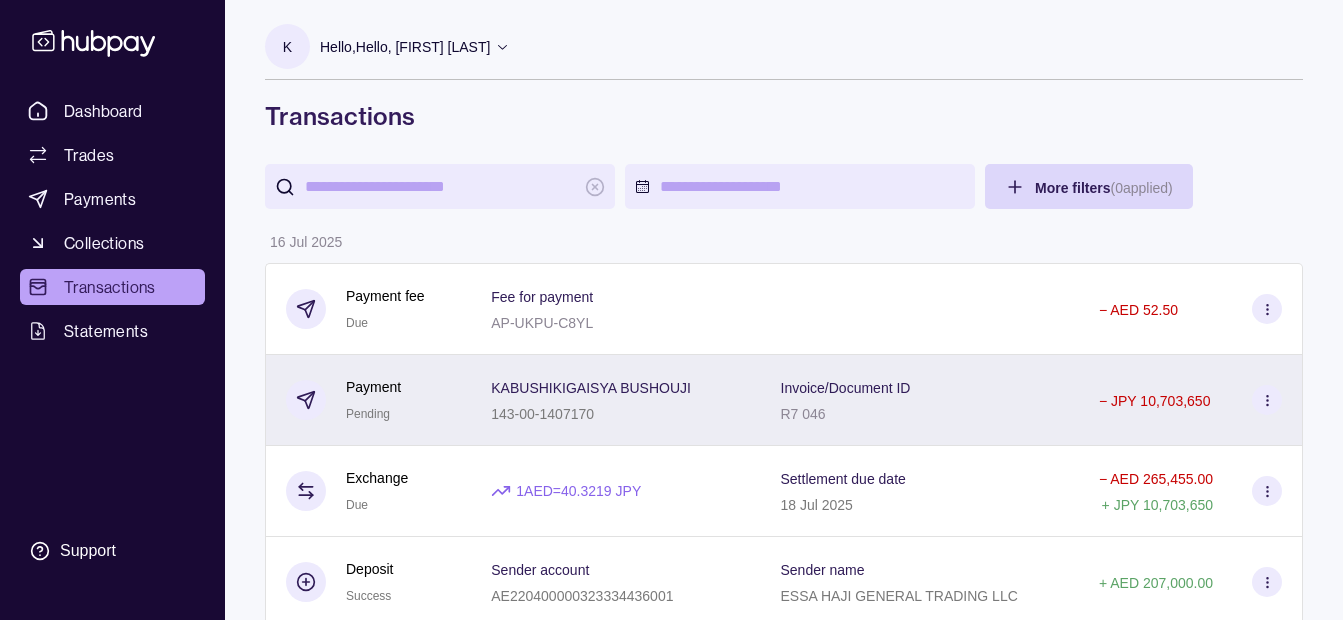 click on "KABUSHIKIGAISYA BUSHOUJI" at bounding box center (591, 388) 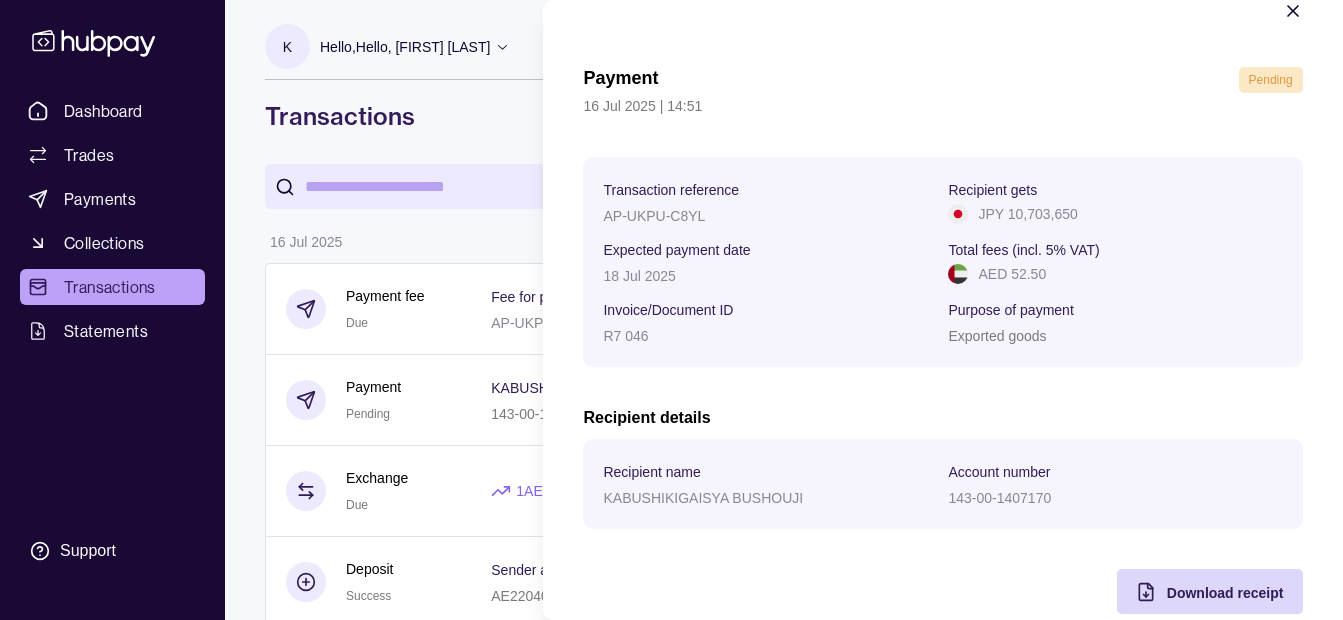 scroll, scrollTop: 73, scrollLeft: 0, axis: vertical 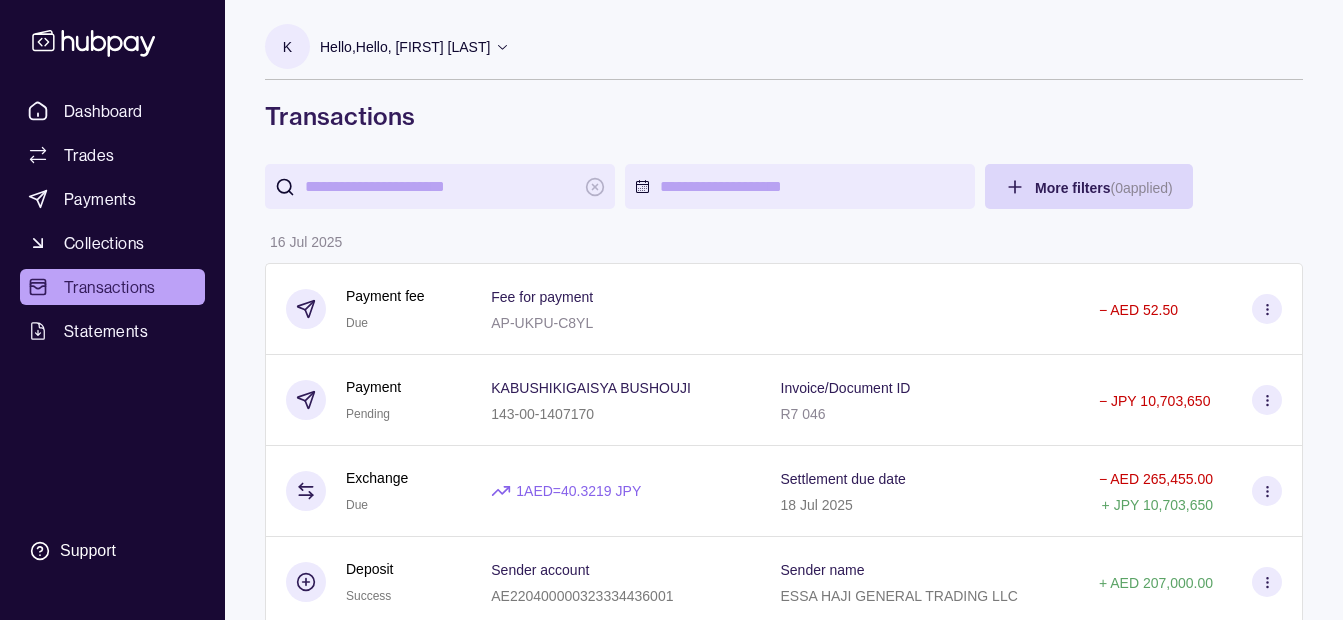 drag, startPoint x: 345, startPoint y: 96, endPoint x: 381, endPoint y: 84, distance: 37.94733 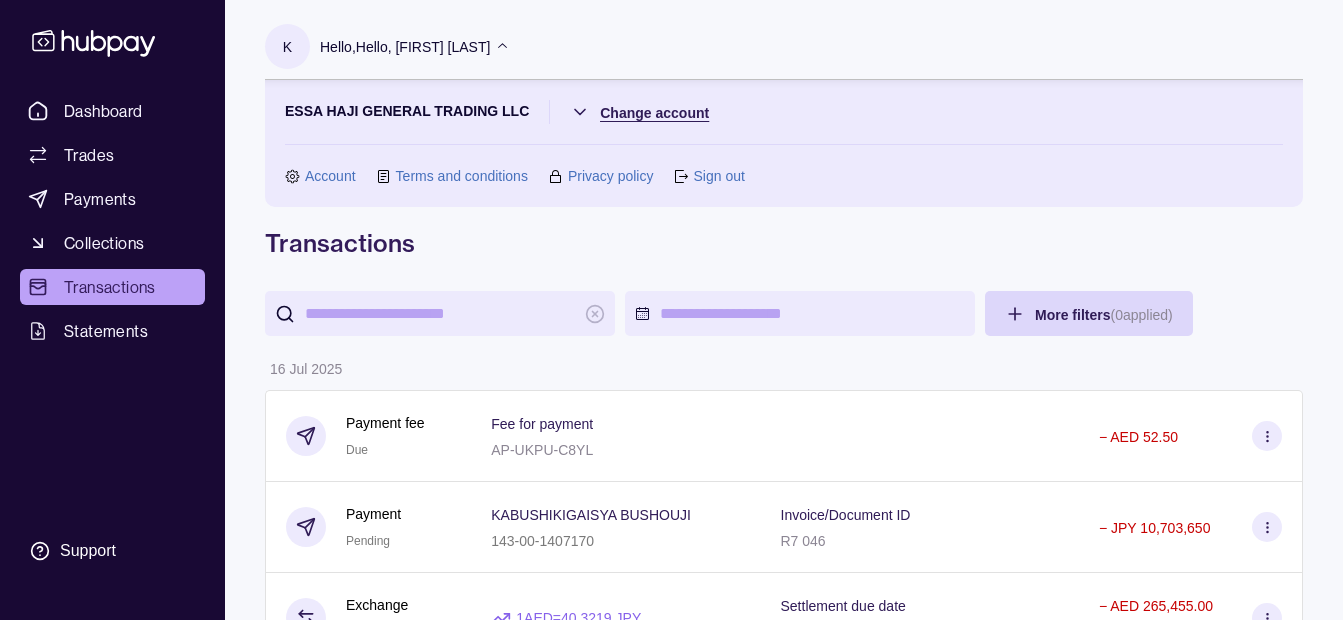 click on "Dashboard Trades Payments Collections Transactions Statements Support K Hello,  Khalid Khan Rahmat Gul  ESSA HAJI GENERAL TRADING LLC Change account Account Terms and conditions Privacy policy Sign out Transactions More filters  ( 0  applied) Details Amount 16 Jul 2025 Payment fee Due Fee for payment AP-UKPU-C8YL −   AED 52.50 Payment Pending KABUSHIKIGAISYA BUSHOUJI 143-00-1407170 Invoice/Document ID R7 046 −   JPY 10,703,650 Exchange Due 1  AED  =  40.3219   JPY Settlement due date 18 Jul 2025 −   AED 265,455.00 +   JPY 10,703,650 Deposit Success Sender account AE220400000323334436001 Sender name ESSA HAJI GENERAL TRADING LLC +   AED 207,000.00 Deposit Success Sender account – Sender name ESSA HAJI GENERAL TRADING LLC +   AED 565,000.00 Deposit Success Sender account AE220400000323334436001 Sender name ESSA HAJI GENERAL TRADING LLC +   AED 341,000.00 15 Jul 2025 Deposit Success Sender account AE220400000323334436001 Sender name ESSA HAJI GENERAL TRADING LLC +   AED 299,000.00 Payment fee Due −" at bounding box center (671, 1170) 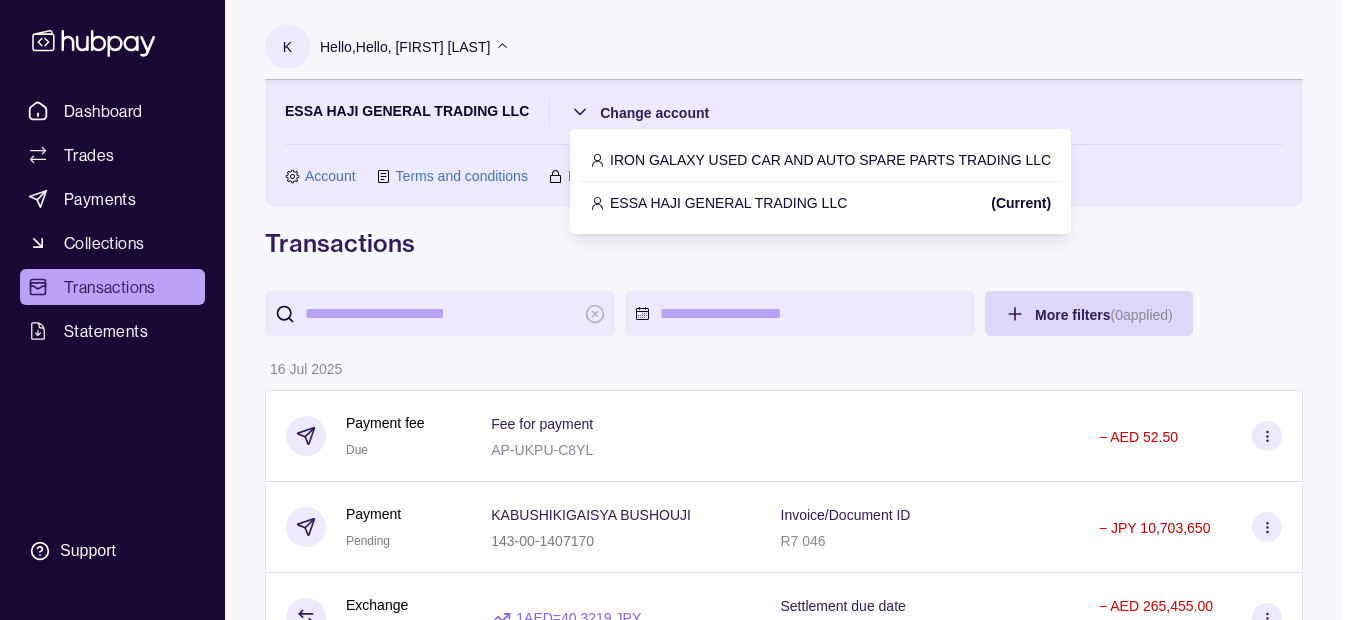 click on "IRON GALAXY USED CAR AND AUTO SPARE PARTS TRADING LLC" at bounding box center (830, 160) 